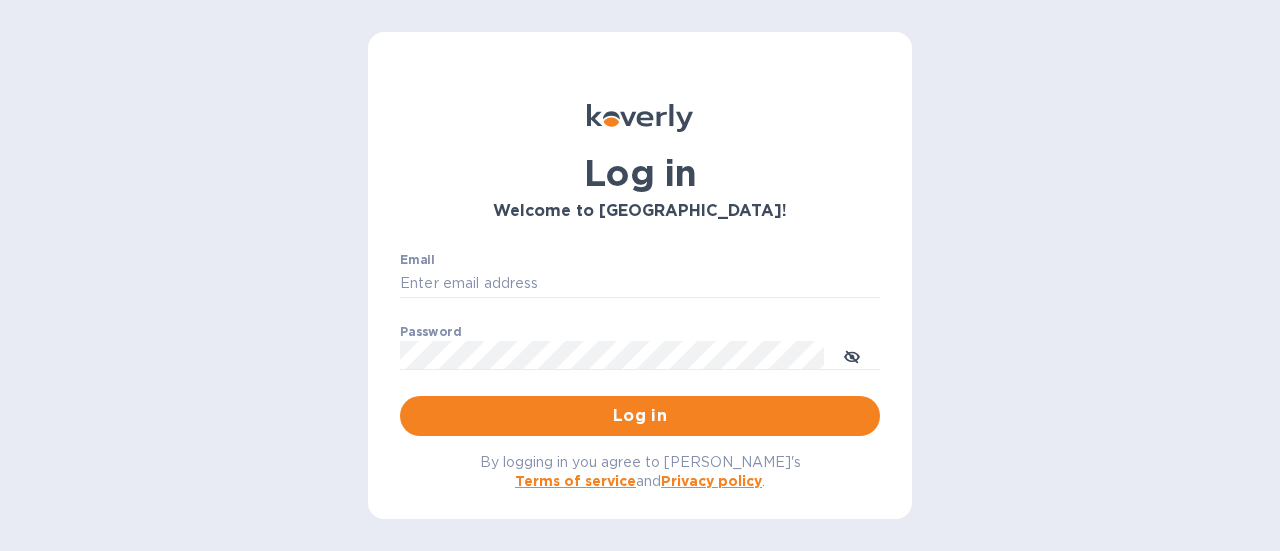 scroll, scrollTop: 0, scrollLeft: 0, axis: both 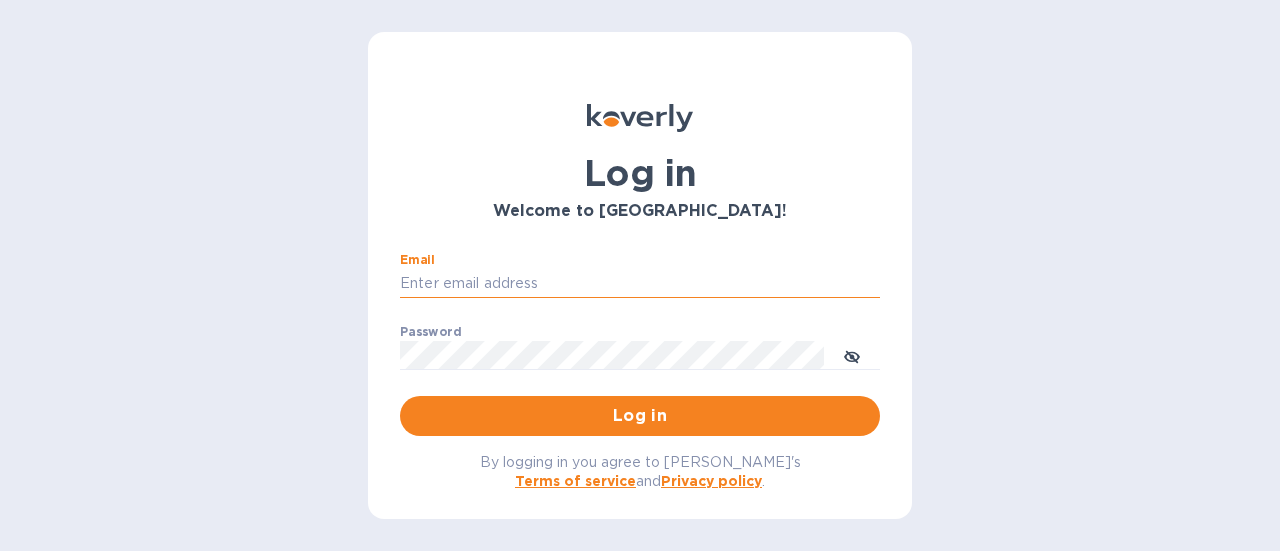 click on "Email" at bounding box center [640, 284] 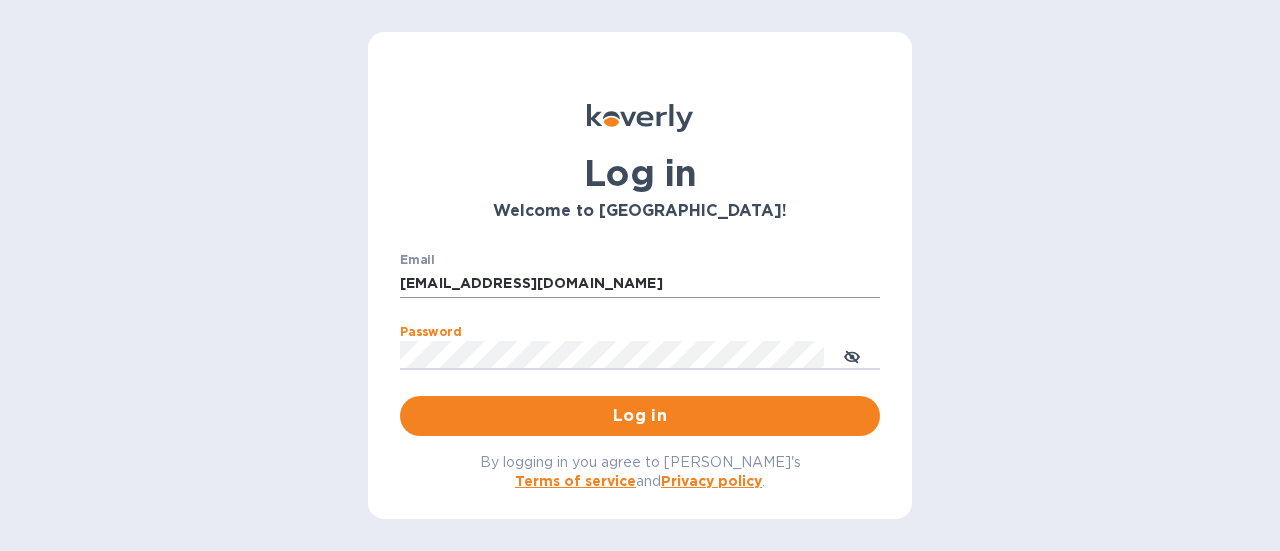 click on "Log in" at bounding box center [640, 416] 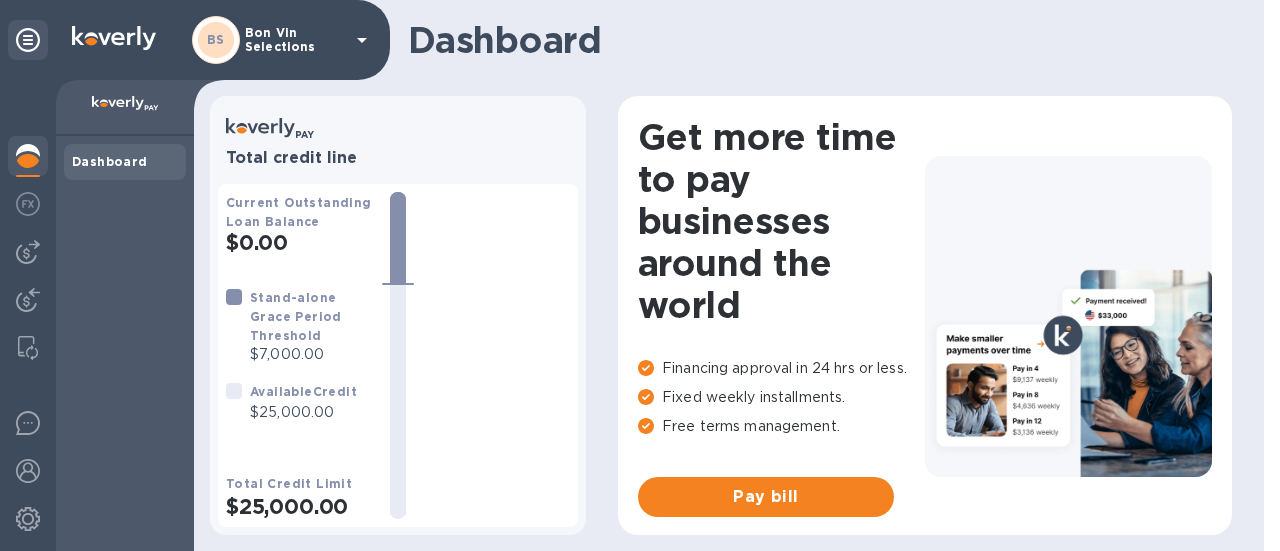 click on "Bon Vin Selections" at bounding box center (295, 40) 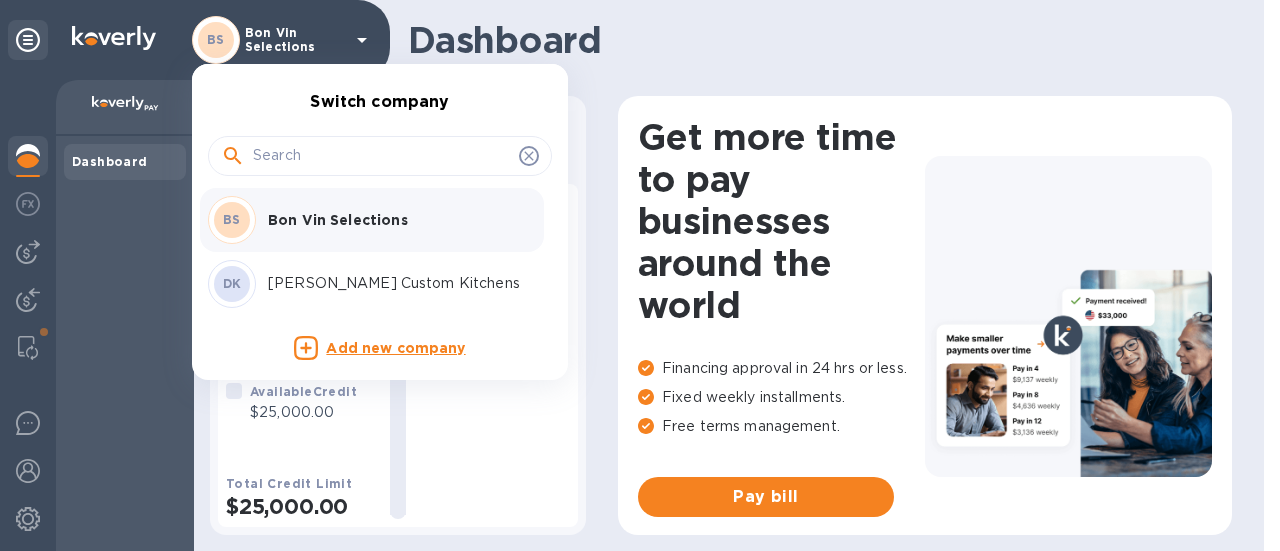 click on "Bon Vin Selections" at bounding box center [394, 220] 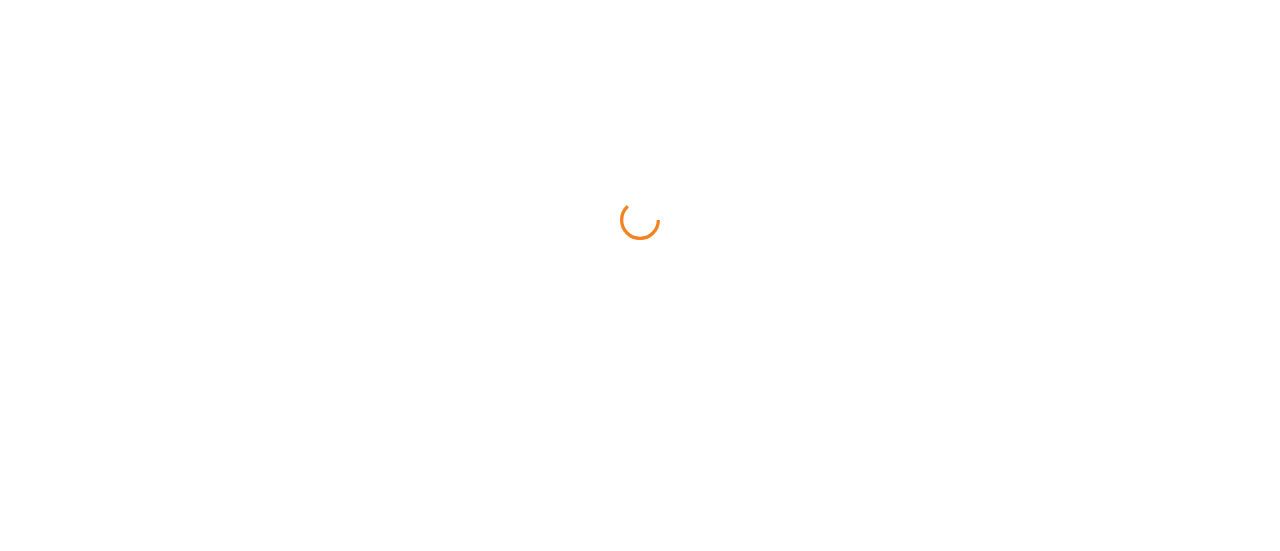 scroll, scrollTop: 0, scrollLeft: 0, axis: both 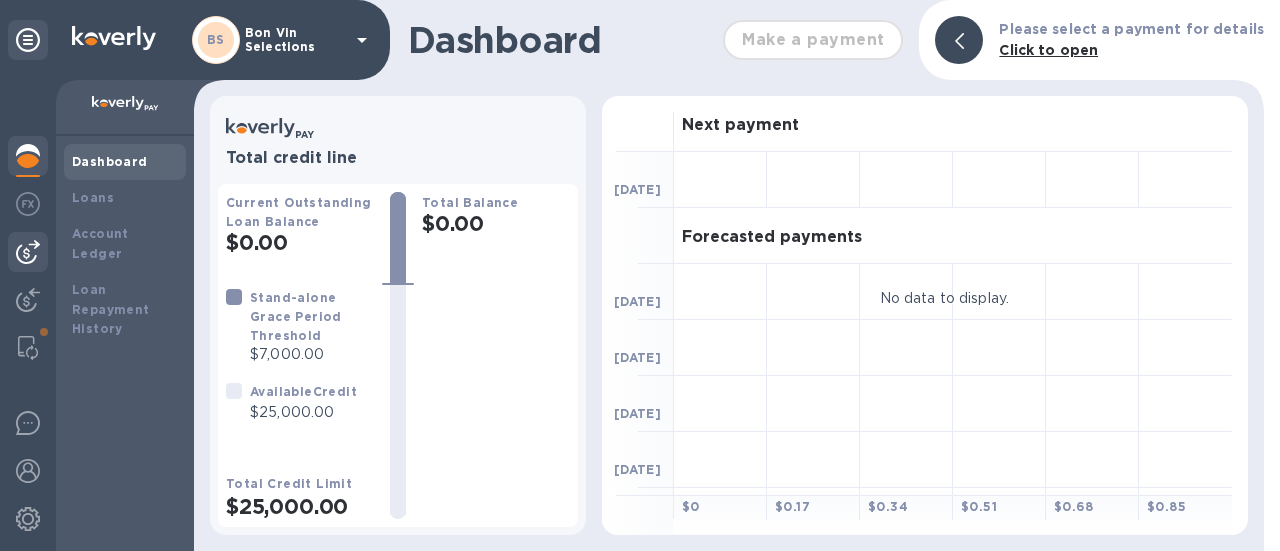 click at bounding box center (28, 252) 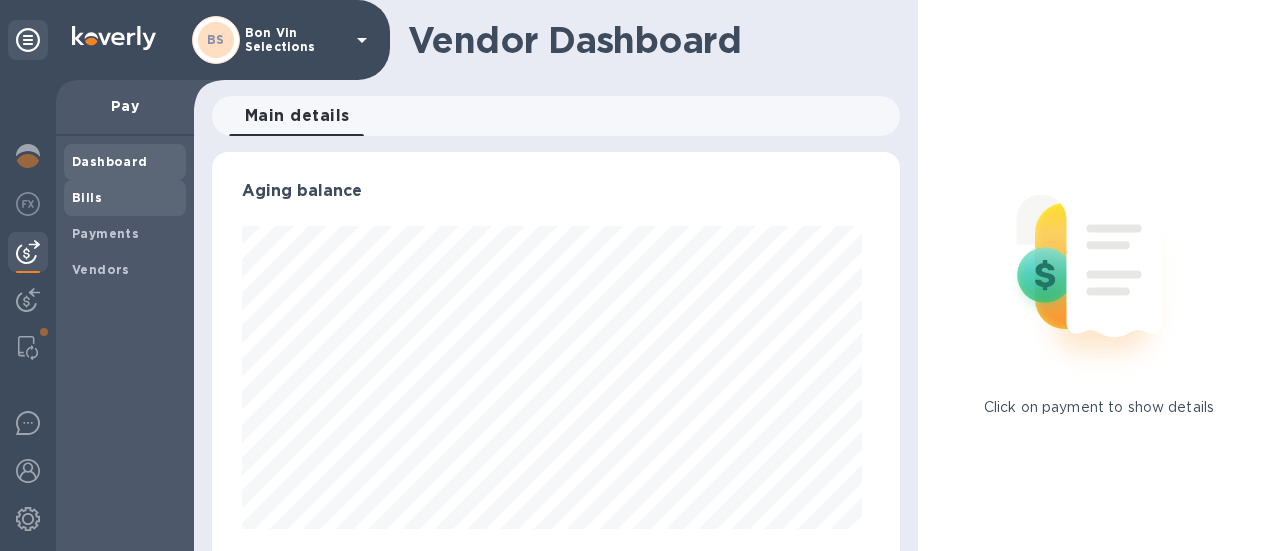 scroll, scrollTop: 999568, scrollLeft: 999320, axis: both 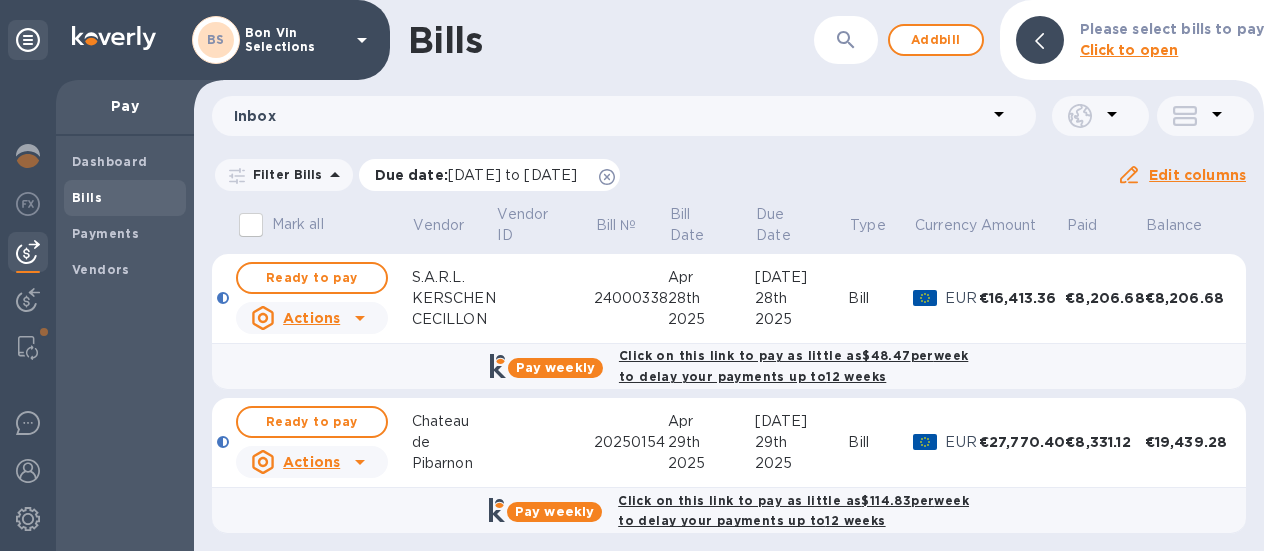 click 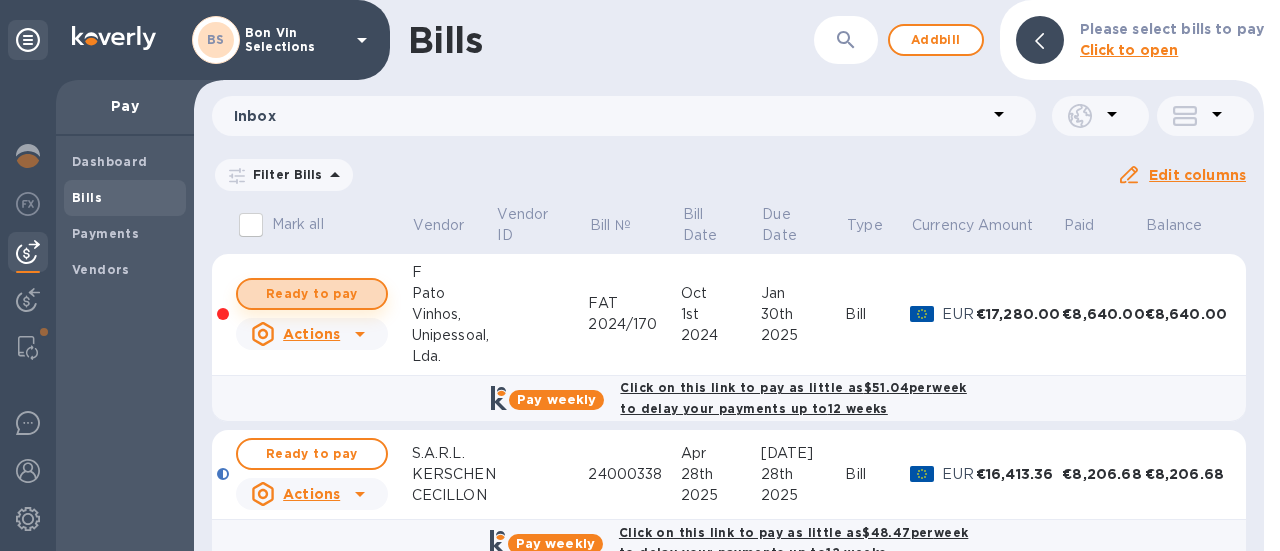 click on "Ready to pay" at bounding box center [312, 294] 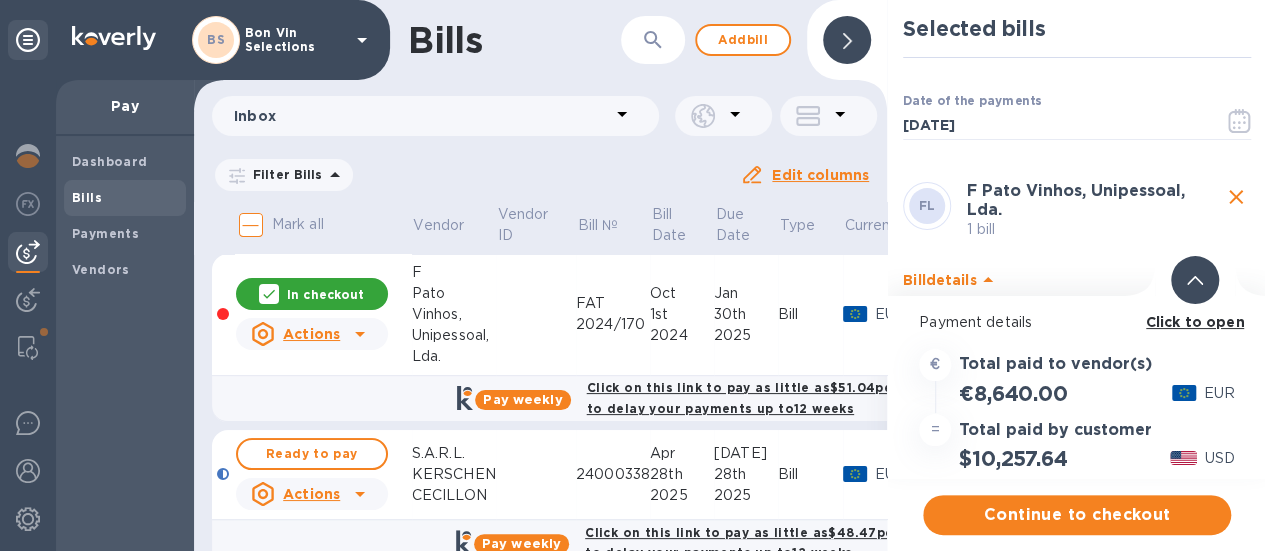 scroll, scrollTop: 15, scrollLeft: 0, axis: vertical 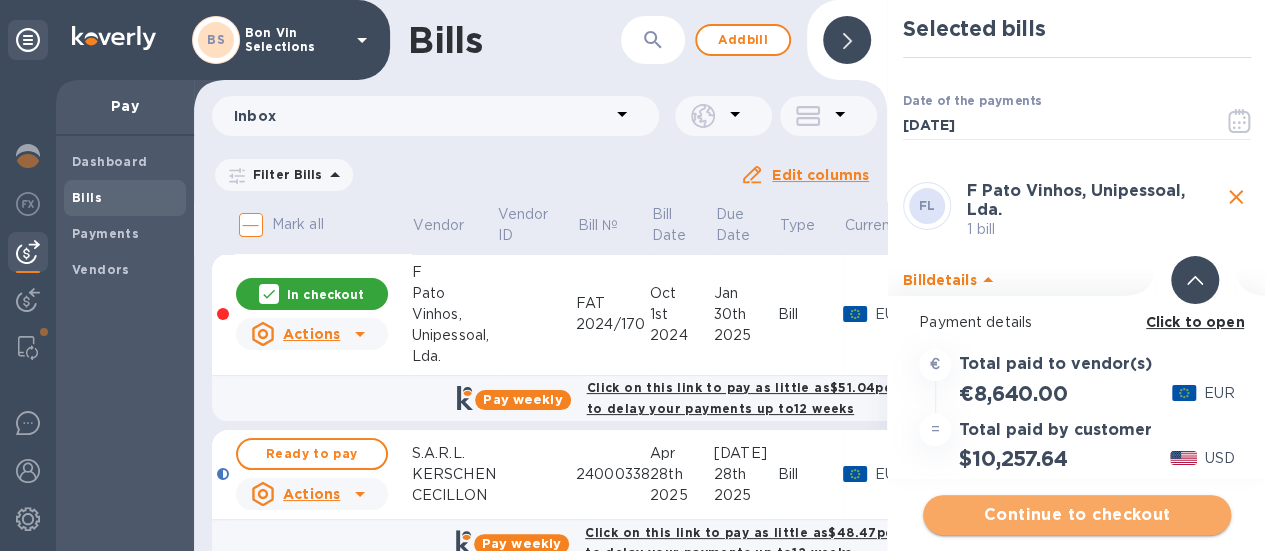 click on "Continue to checkout" at bounding box center (1077, 515) 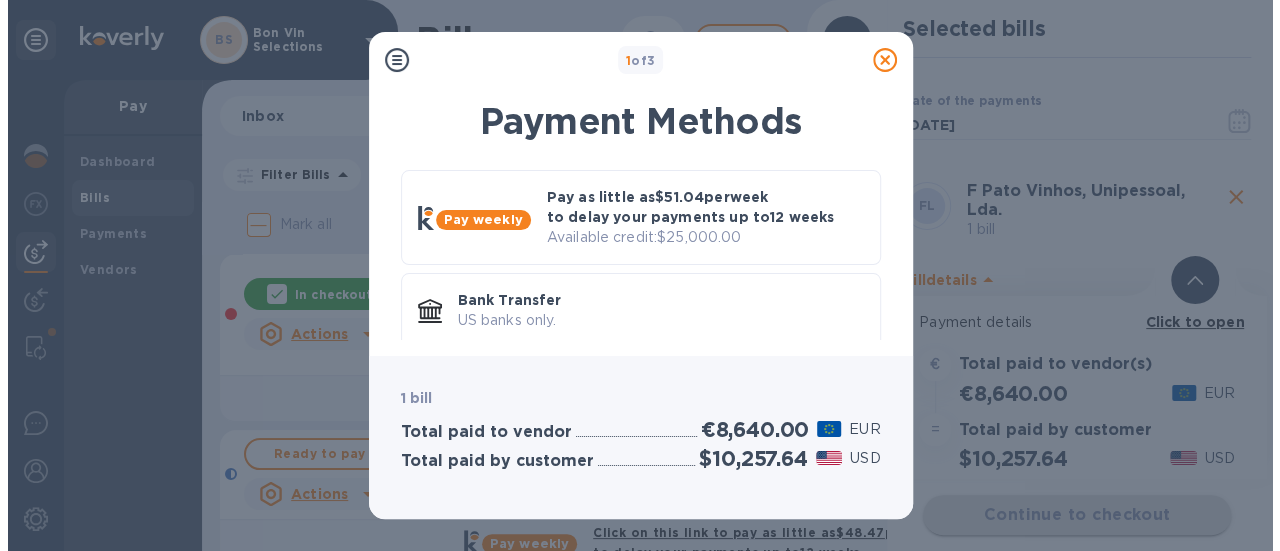 scroll, scrollTop: 0, scrollLeft: 0, axis: both 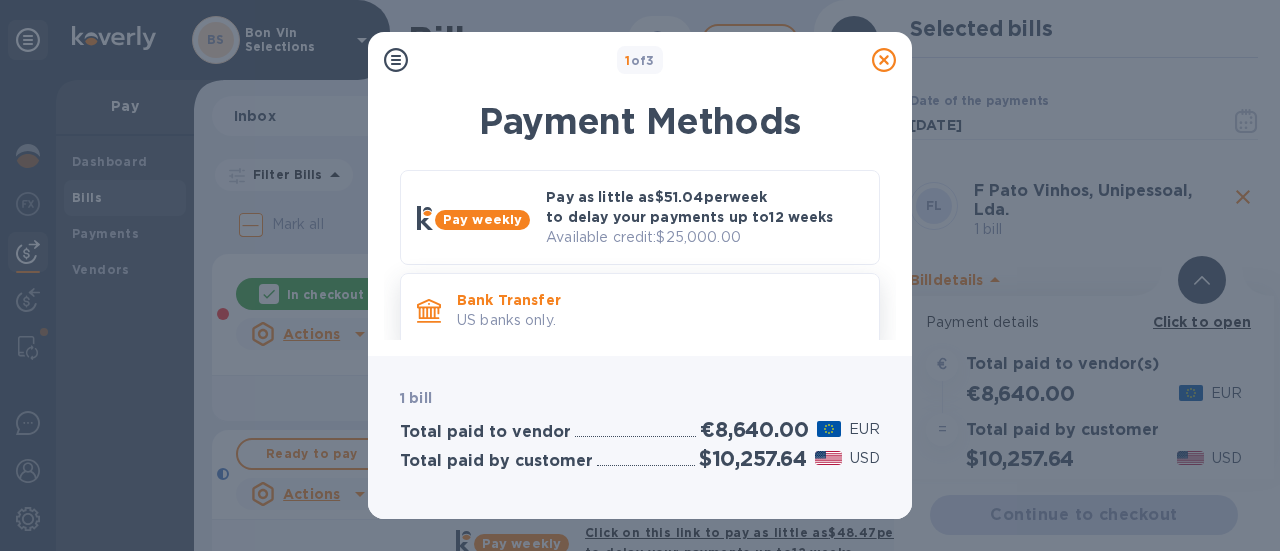 click on "US banks only." at bounding box center [660, 320] 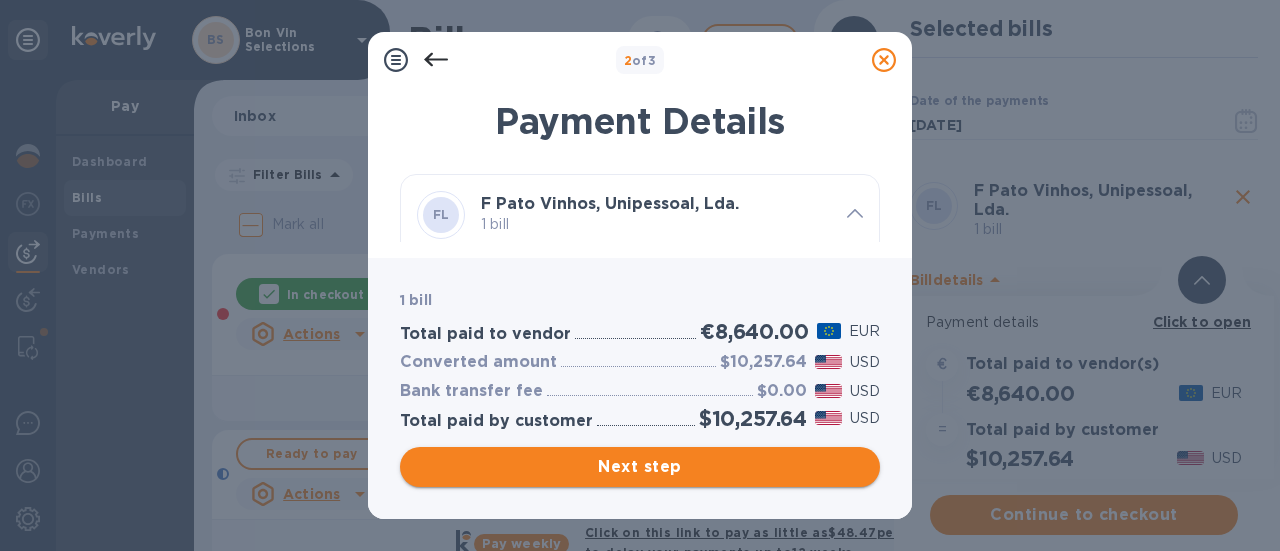 click on "Next step" at bounding box center (640, 467) 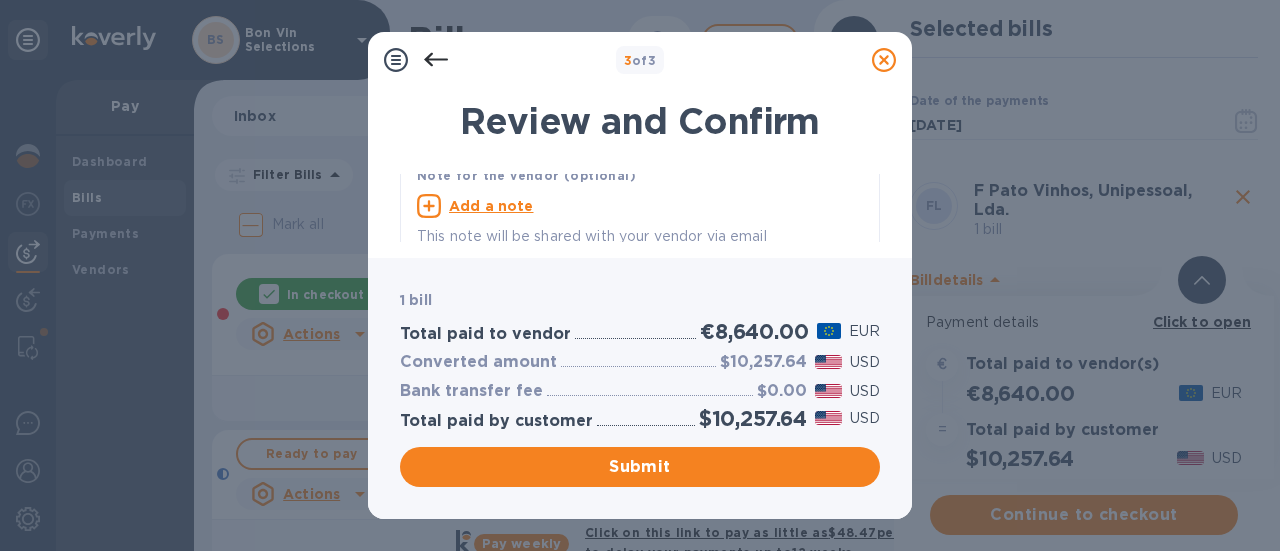 scroll, scrollTop: 122, scrollLeft: 0, axis: vertical 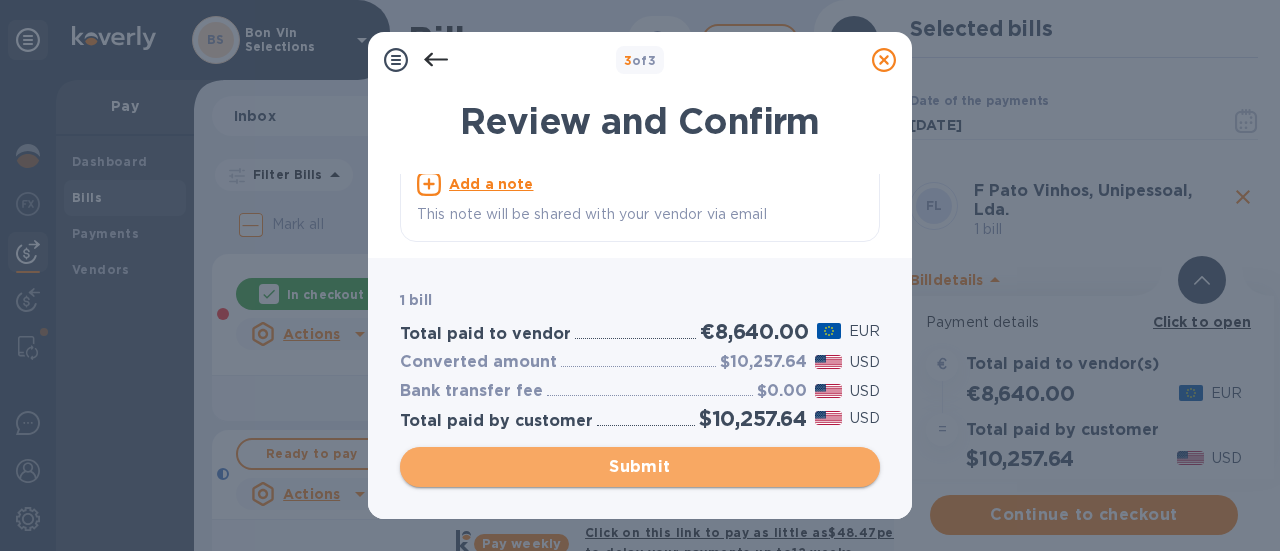 click on "Submit" at bounding box center (640, 467) 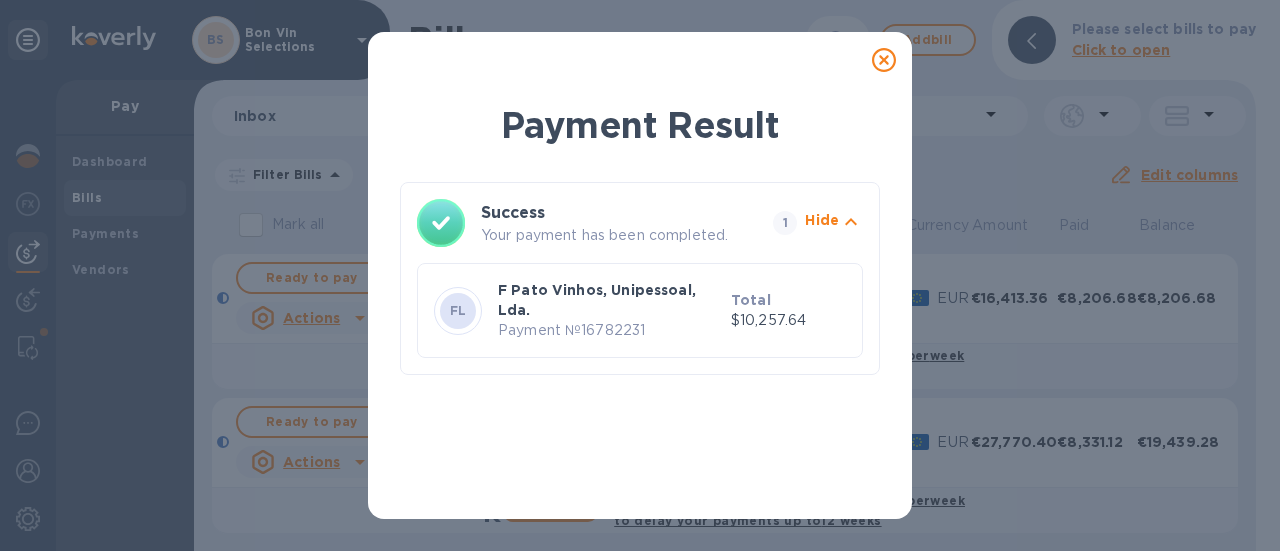 click 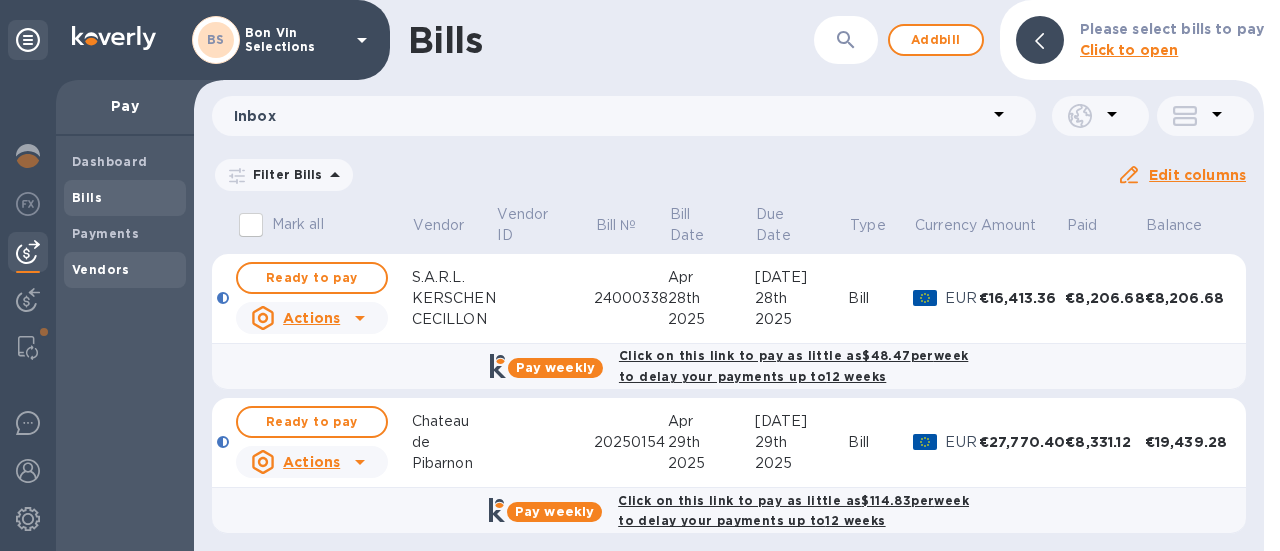 click on "Vendors" at bounding box center [101, 269] 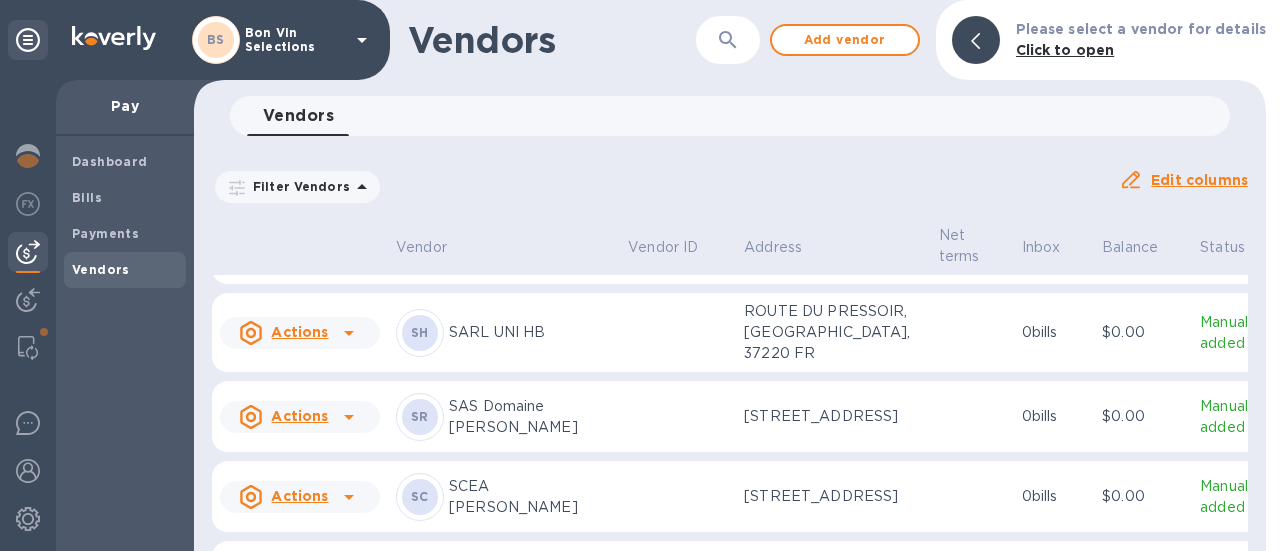 scroll, scrollTop: 5034, scrollLeft: 0, axis: vertical 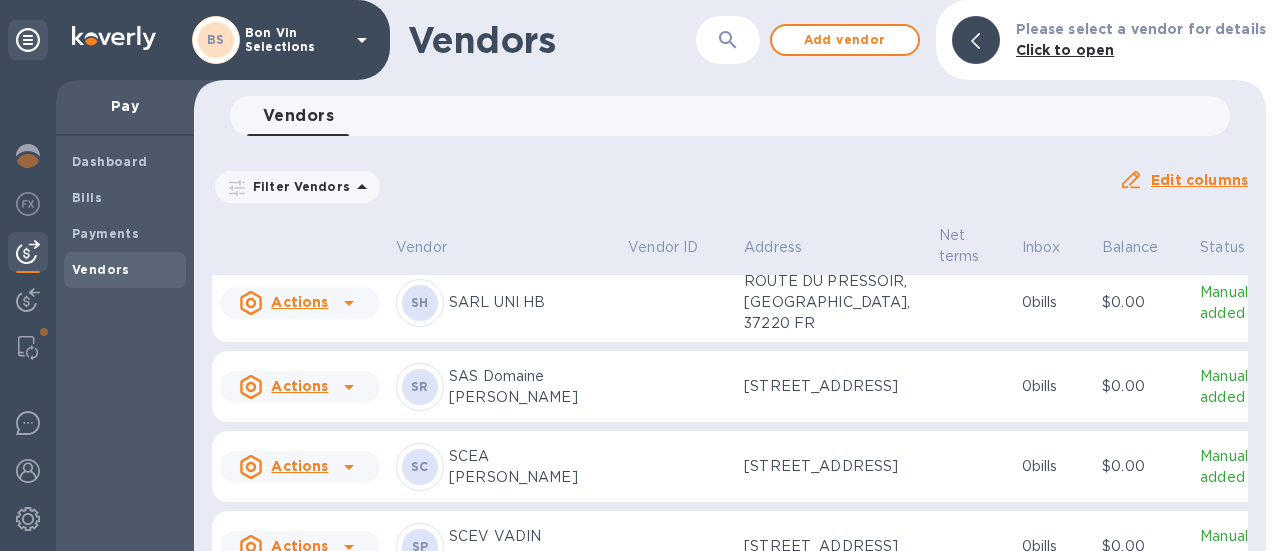 click on "SARL LE SERBET" at bounding box center (530, 74) 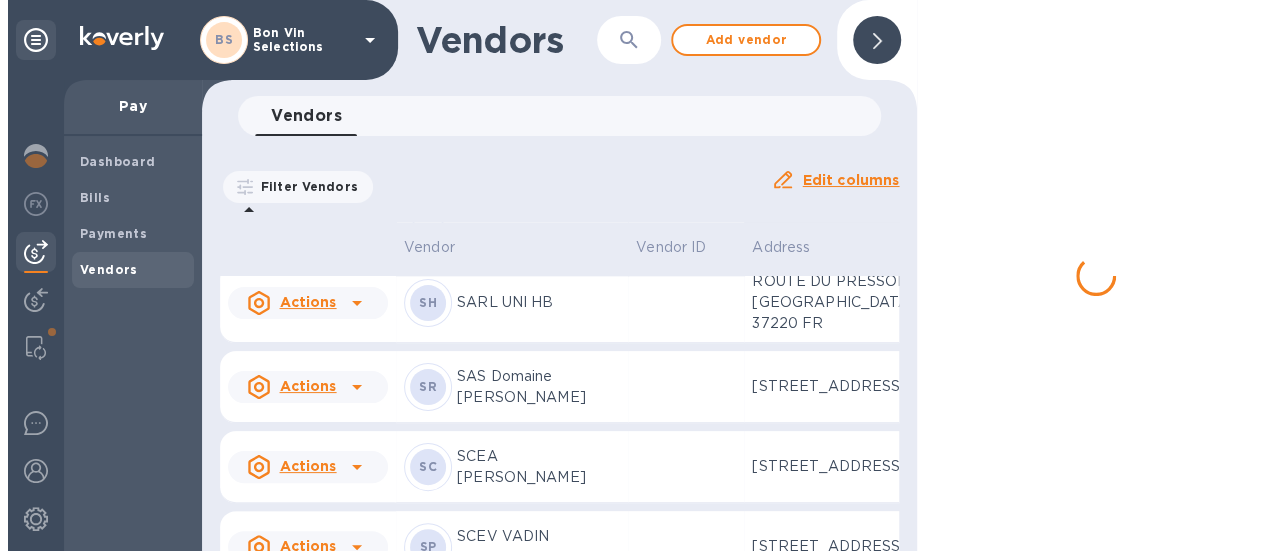 scroll, scrollTop: 5139, scrollLeft: 0, axis: vertical 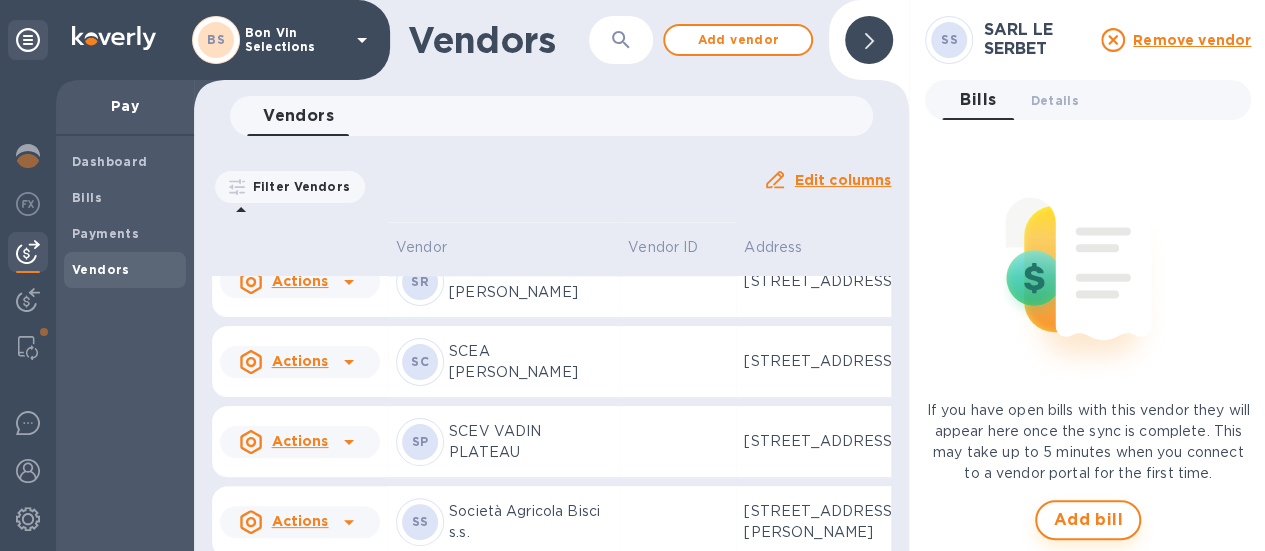 click on "Add bill" at bounding box center [1088, 520] 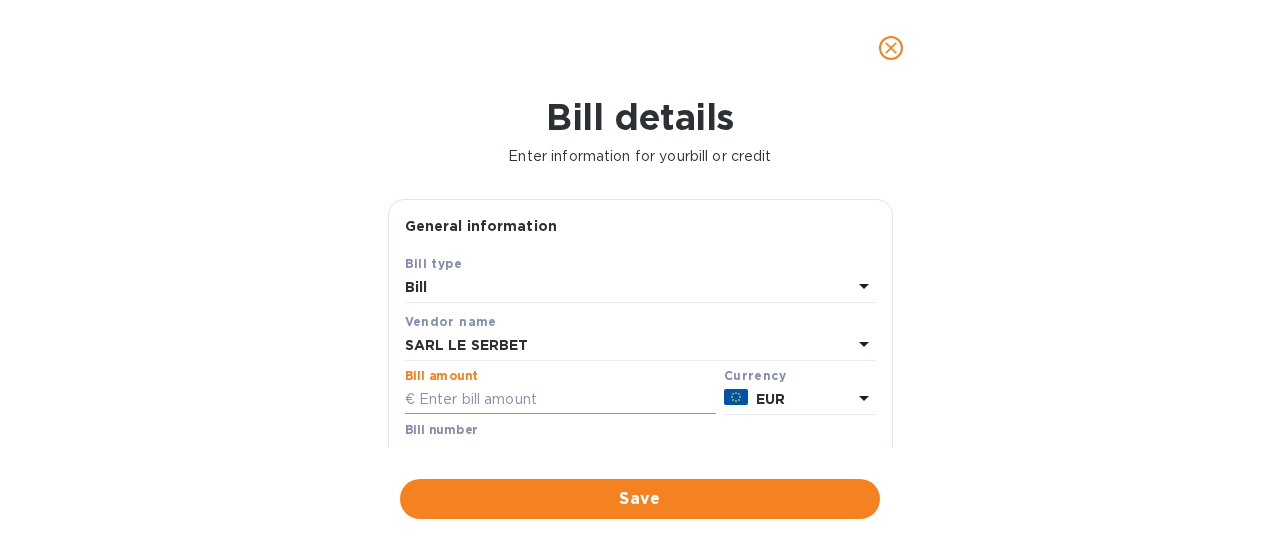 click at bounding box center [560, 400] 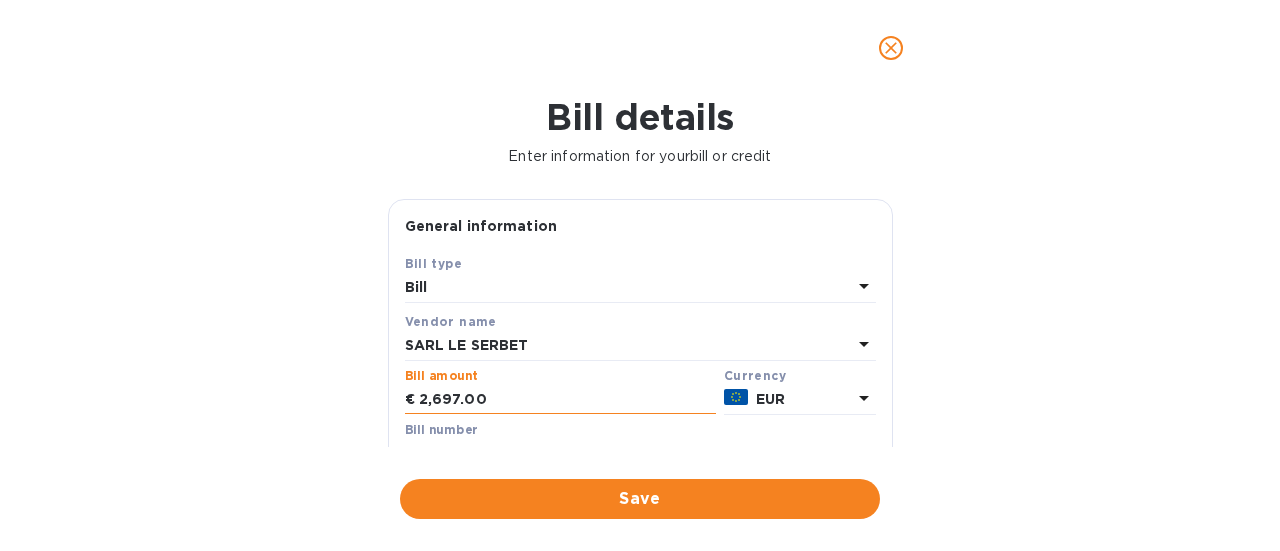 type on "2,697.00" 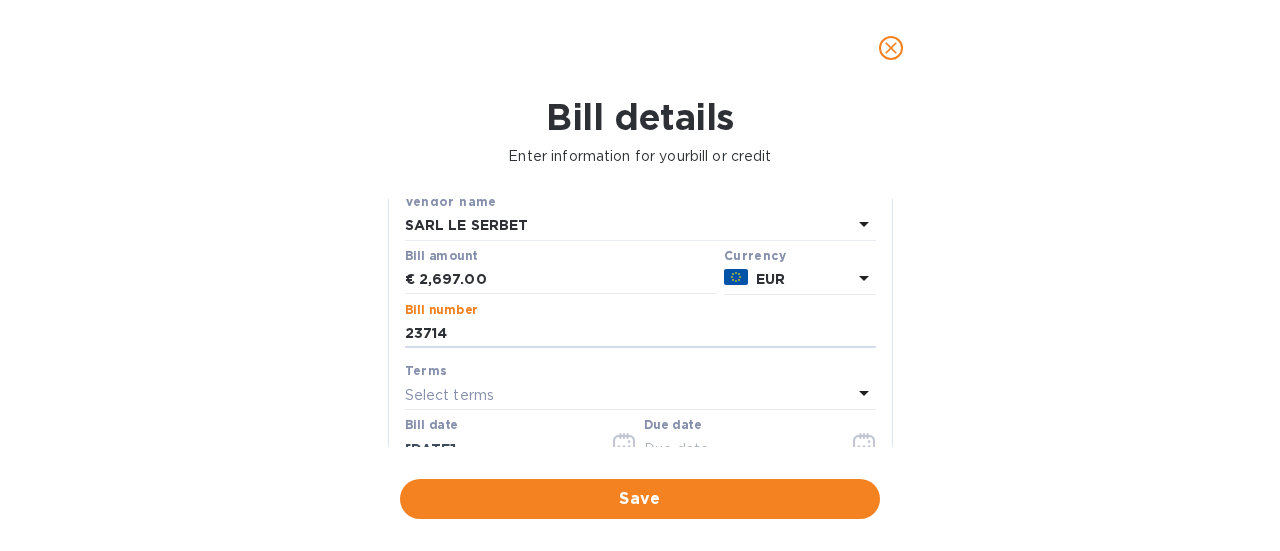 scroll, scrollTop: 220, scrollLeft: 0, axis: vertical 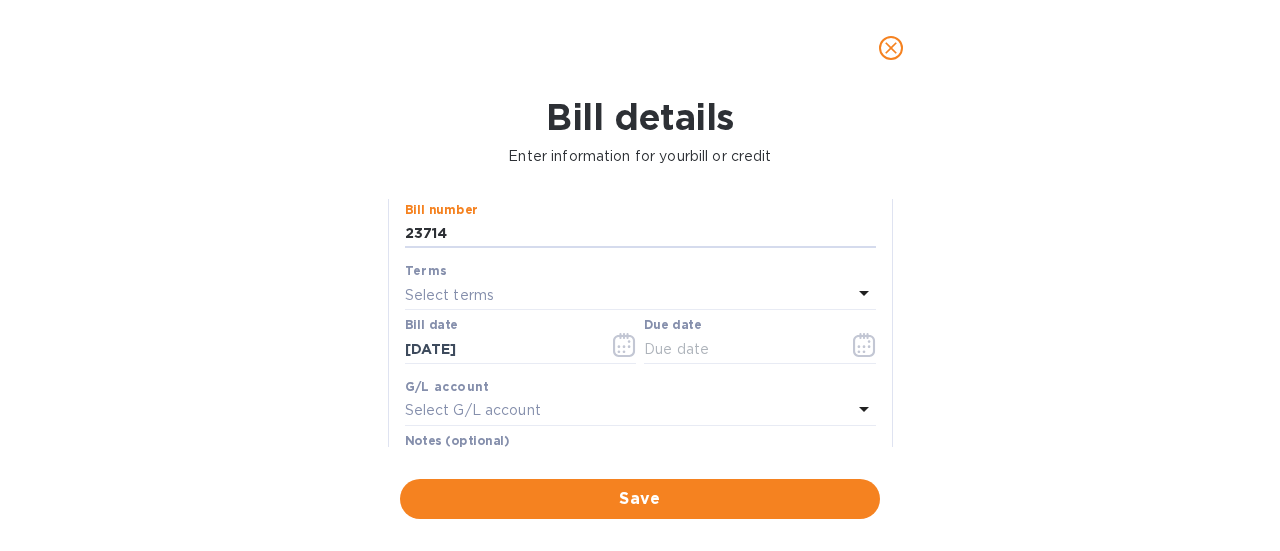 type on "23714" 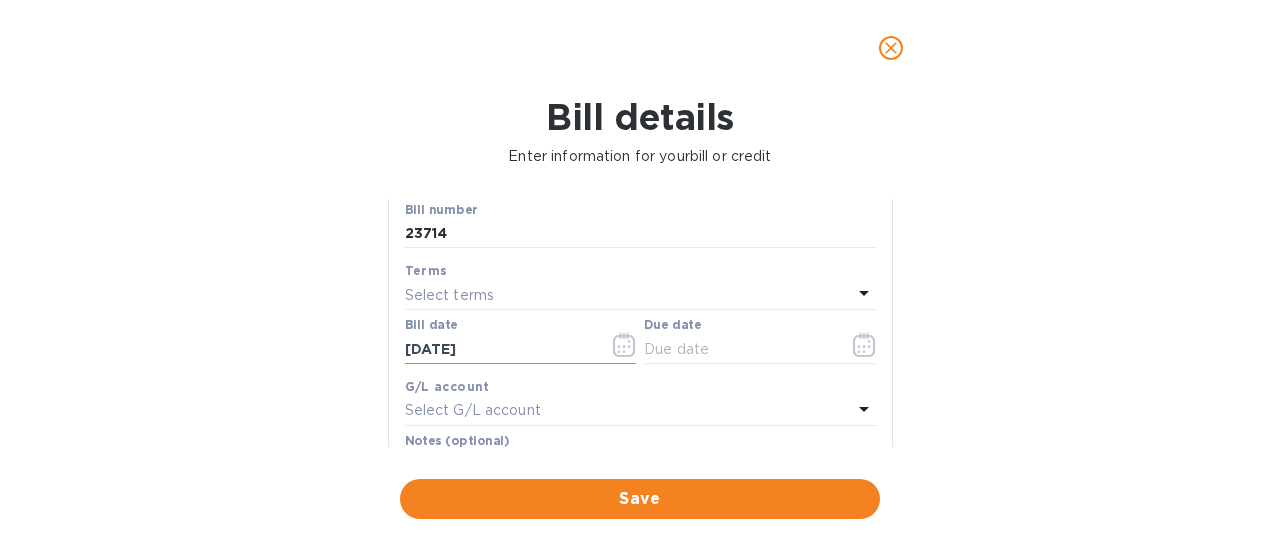 click 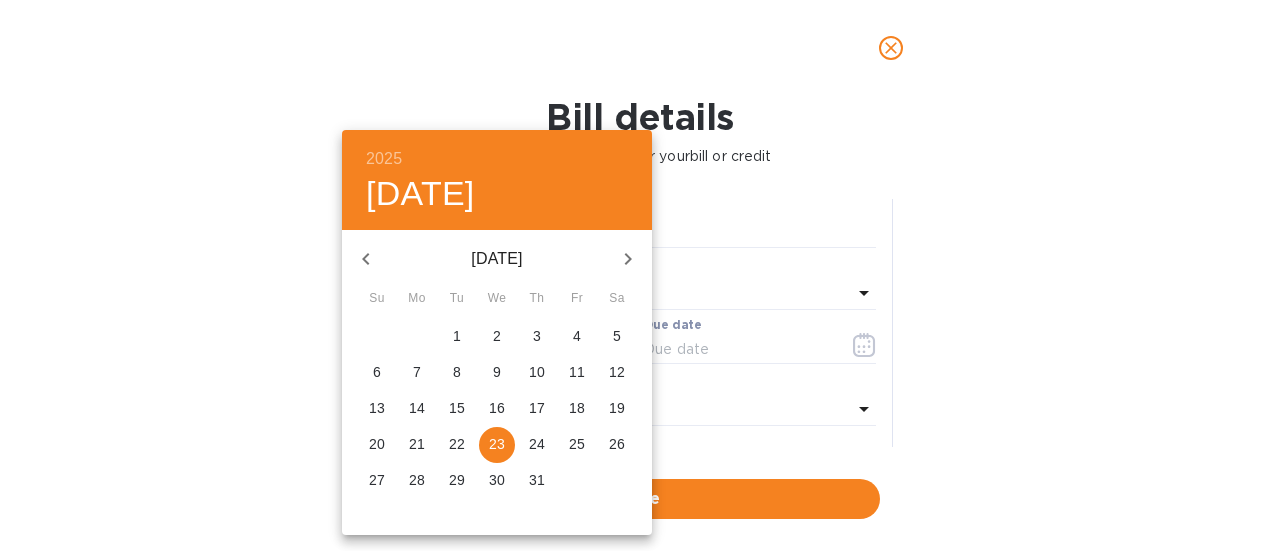 click 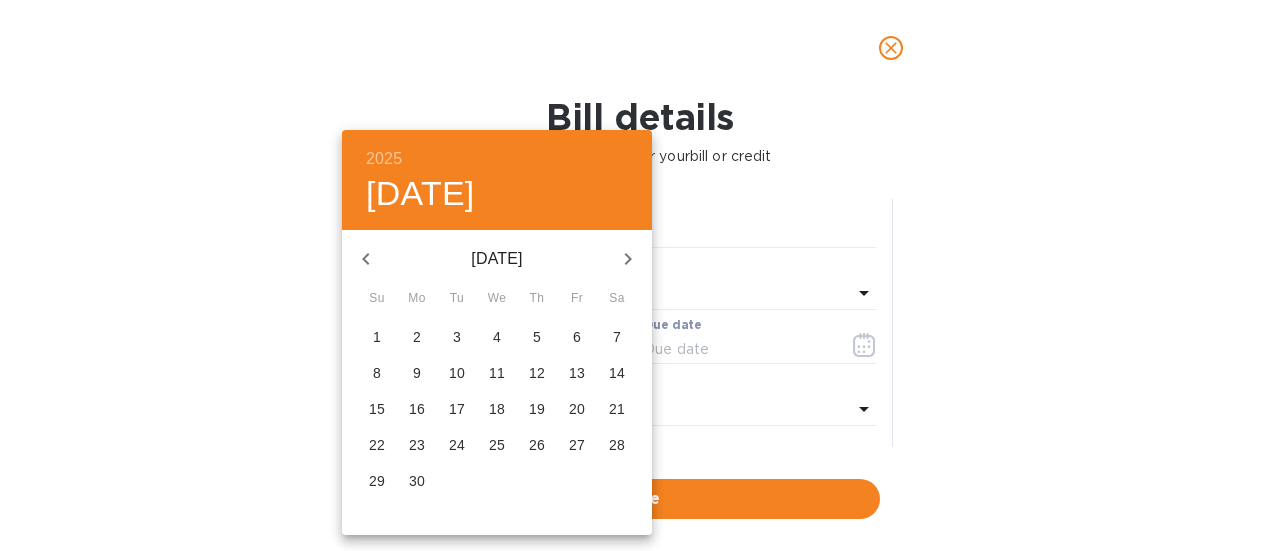 click 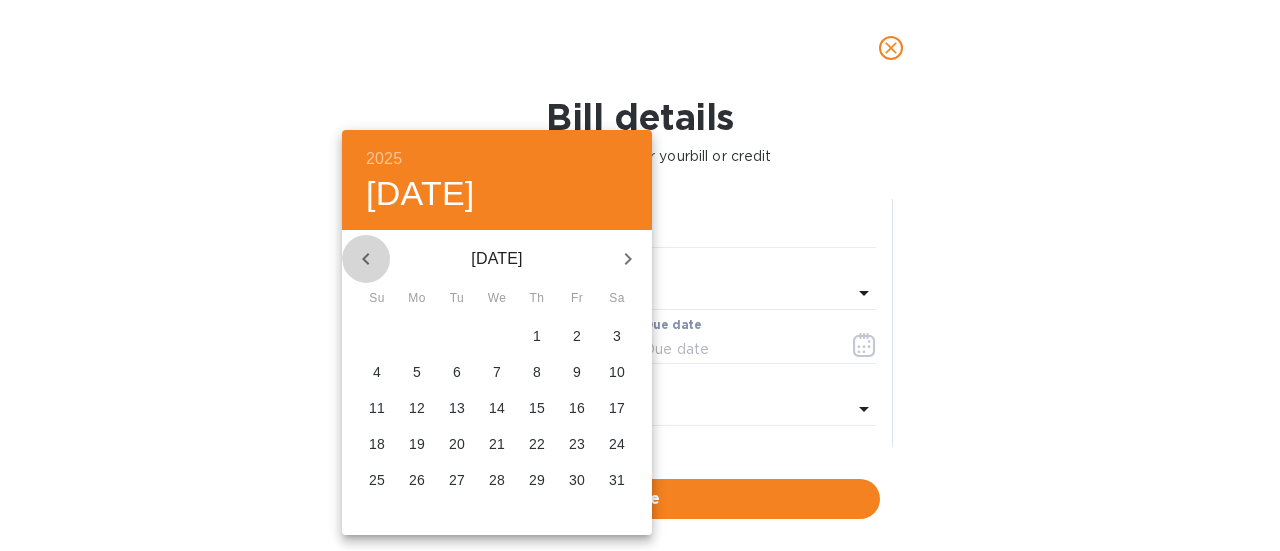 click 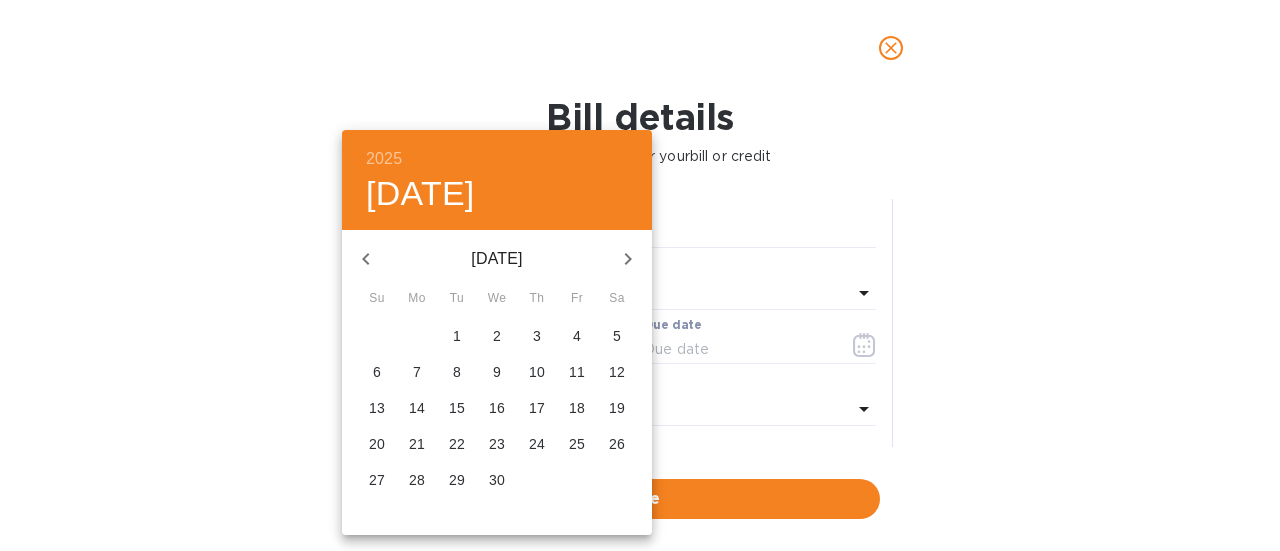 click on "16" at bounding box center [497, 408] 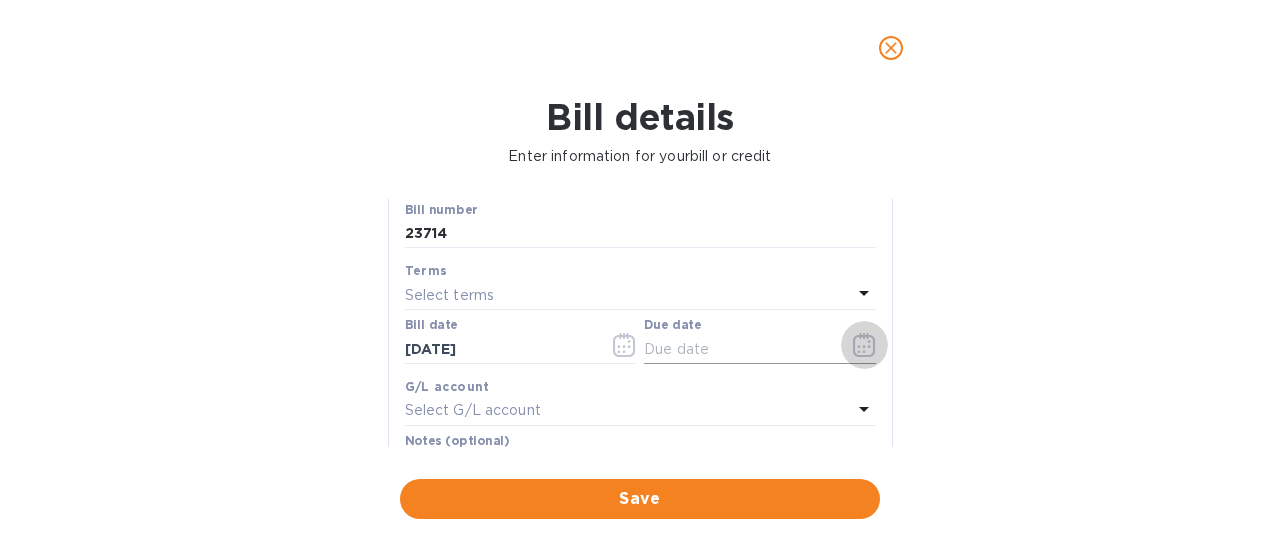 click 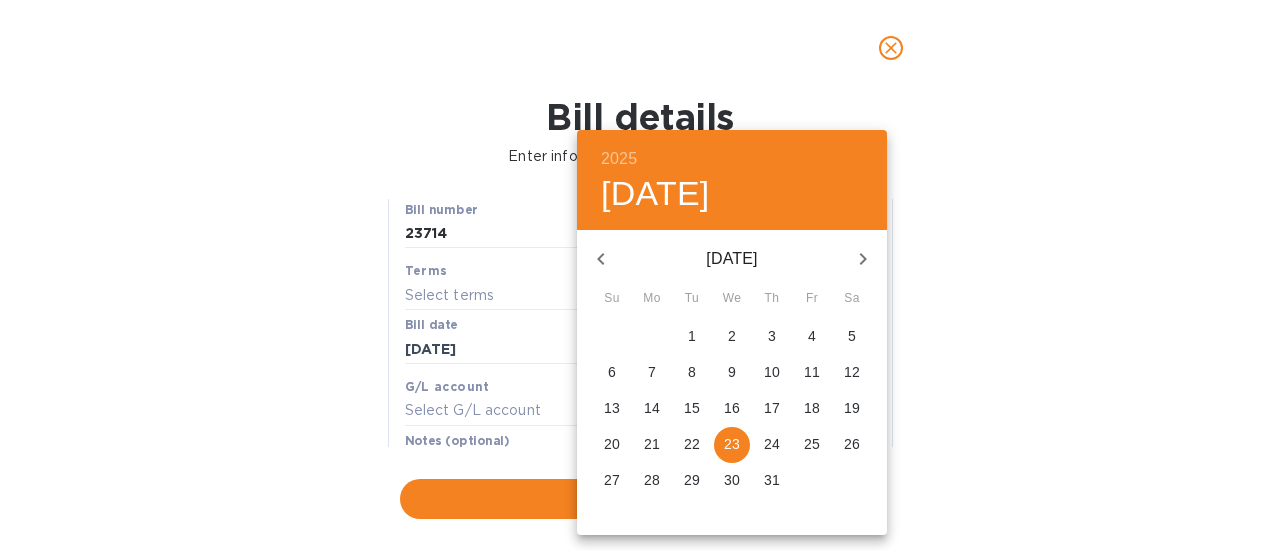 click on "1" at bounding box center [692, 336] 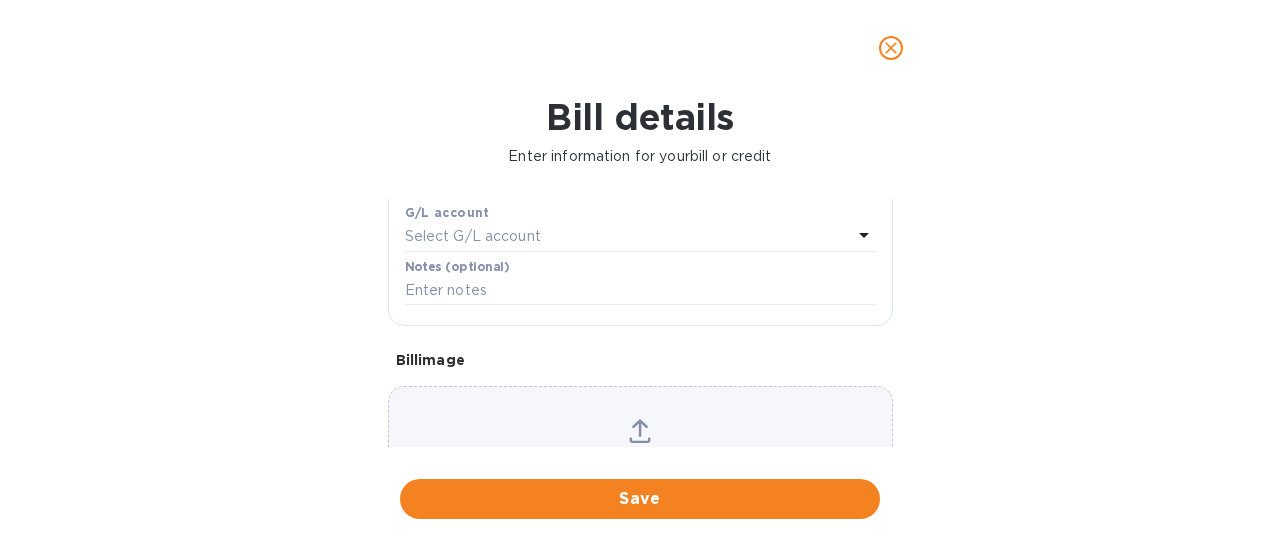scroll, scrollTop: 420, scrollLeft: 0, axis: vertical 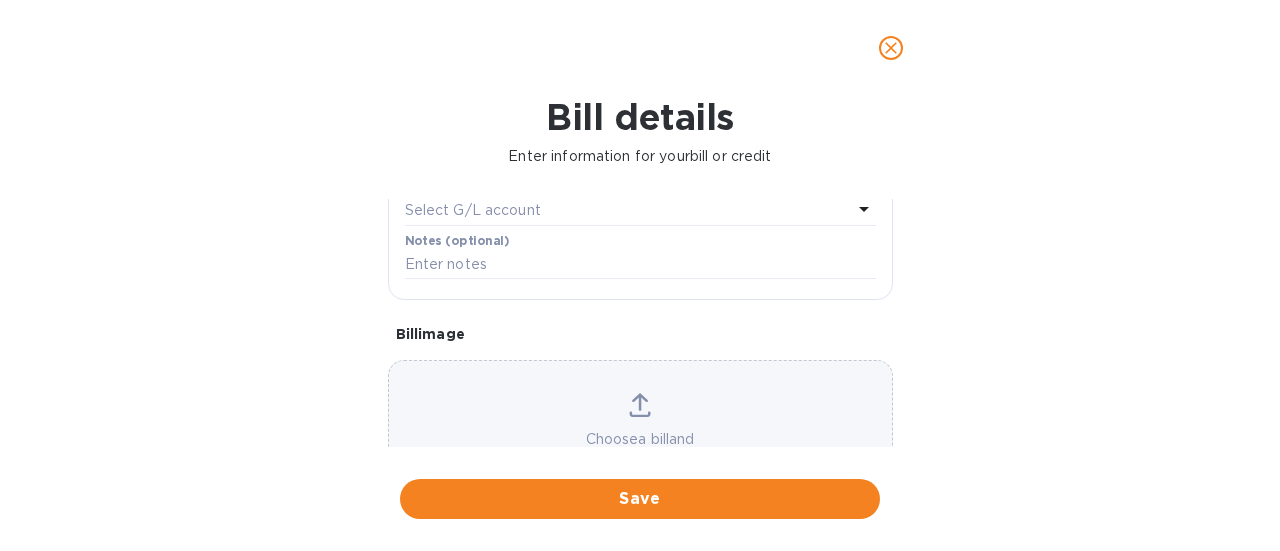 click 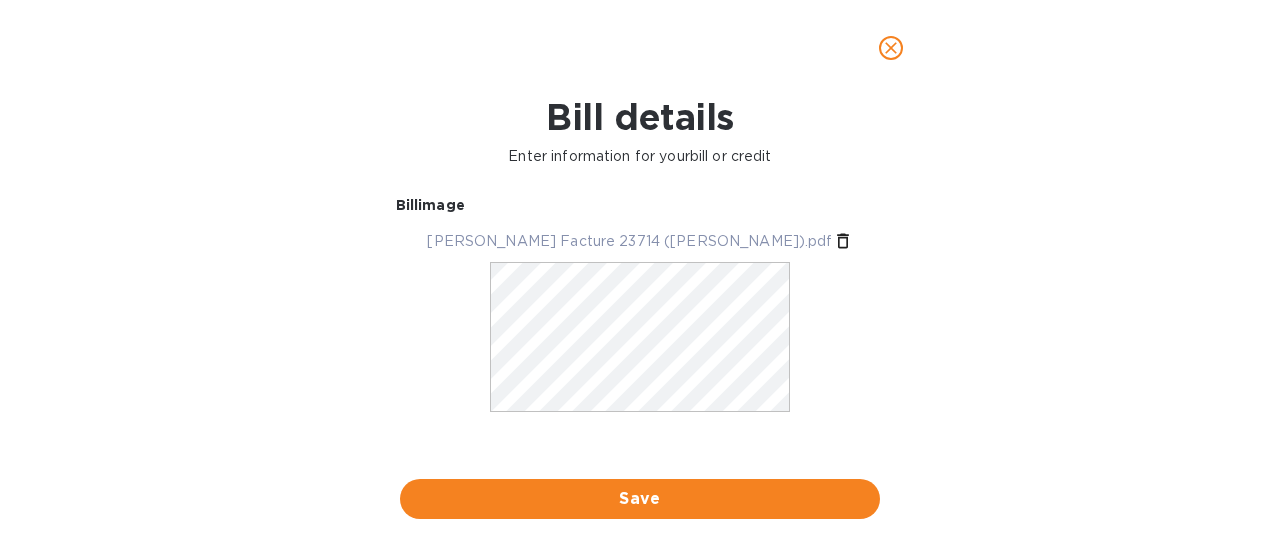 scroll, scrollTop: 561, scrollLeft: 0, axis: vertical 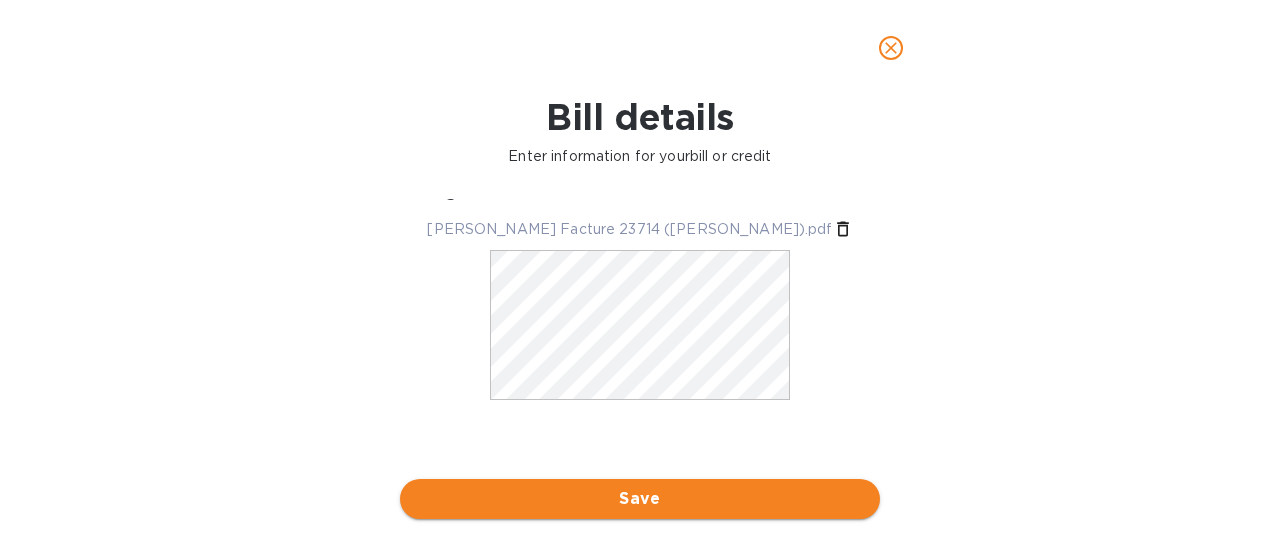 click on "Save" at bounding box center (640, 499) 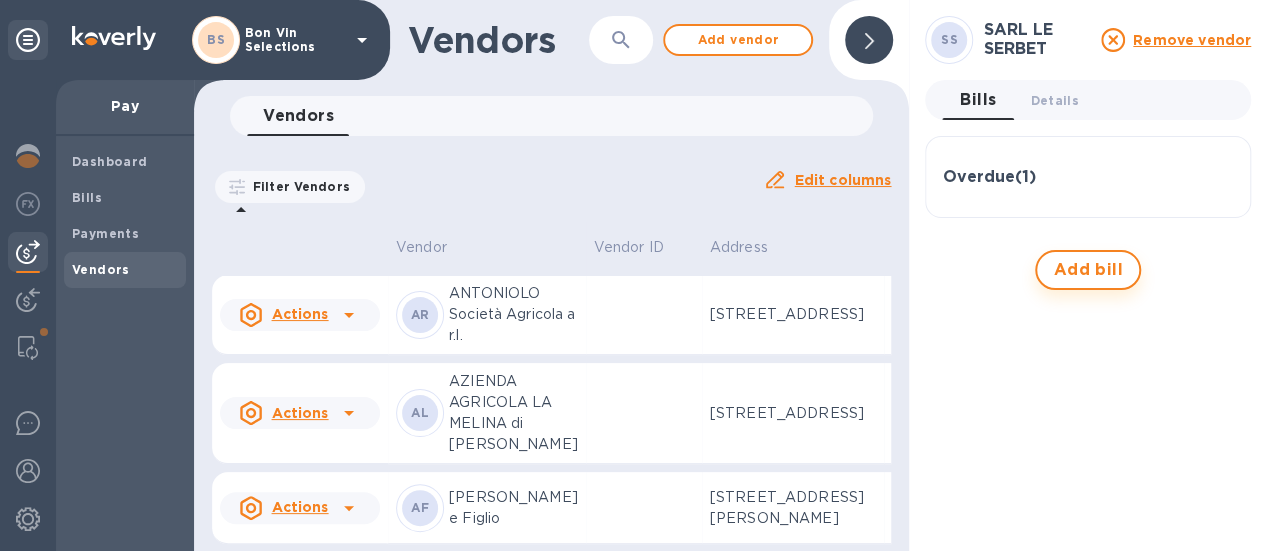 click on "Add bill" at bounding box center [1088, 270] 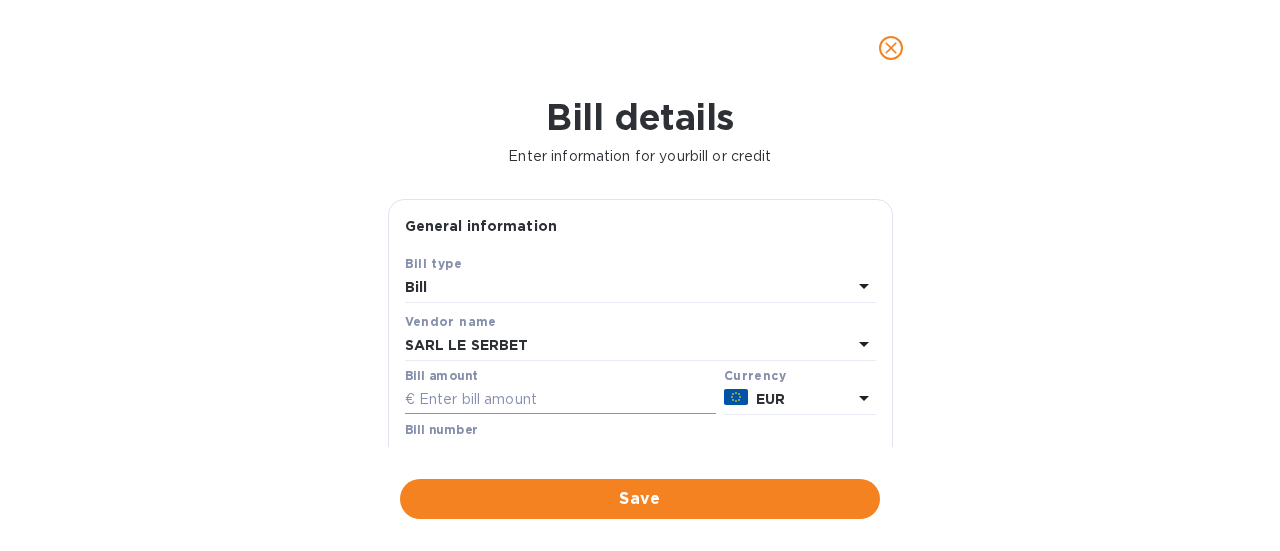 click at bounding box center [560, 400] 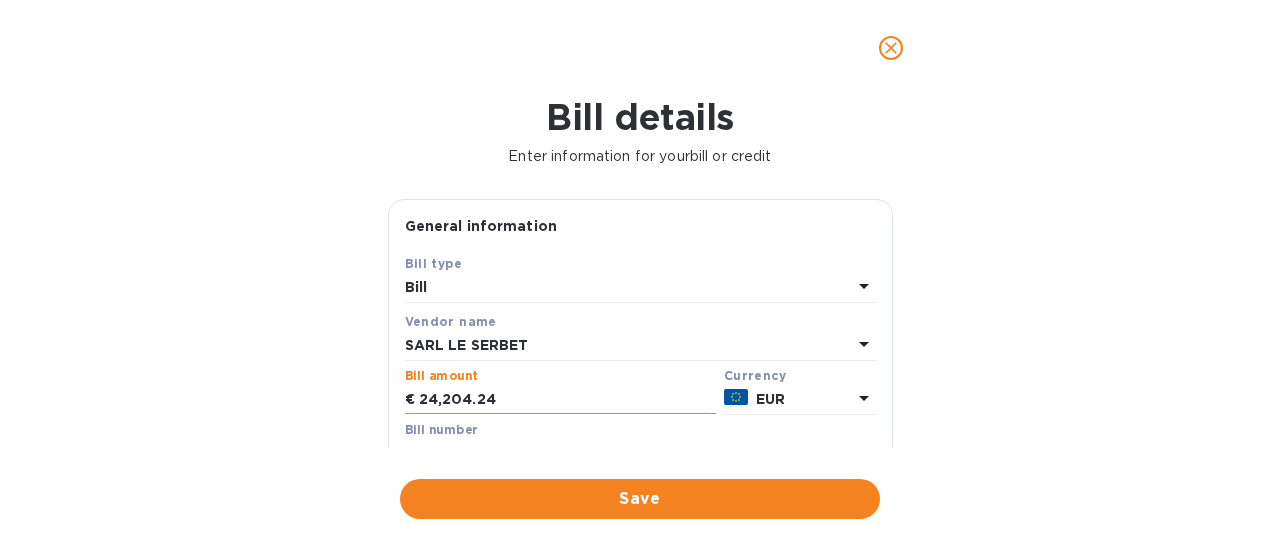 type on "24,204.24" 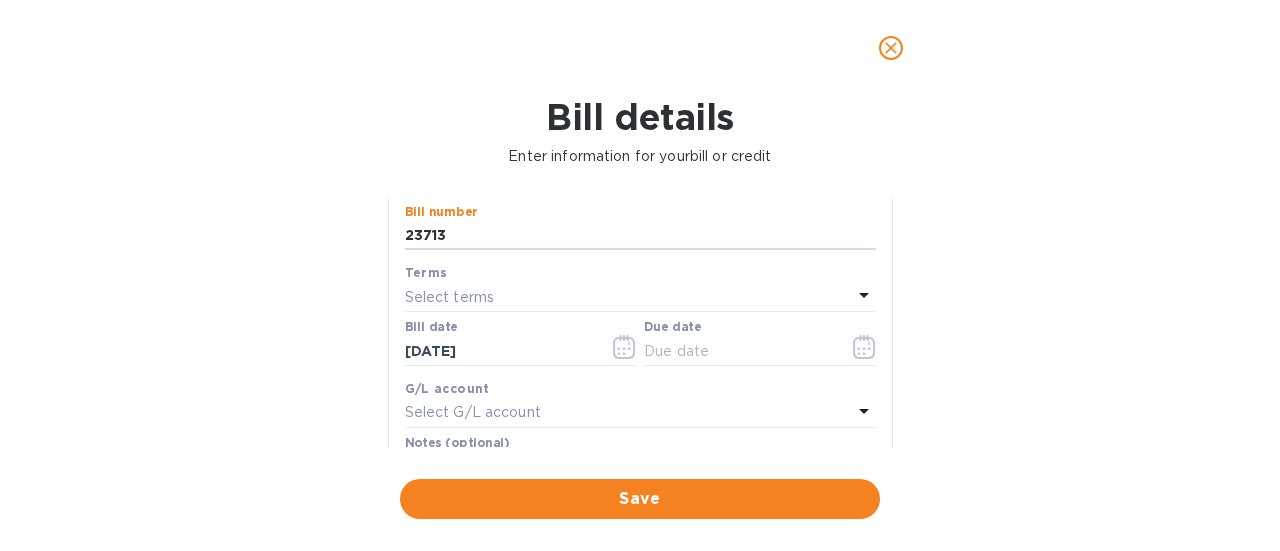 scroll, scrollTop: 220, scrollLeft: 0, axis: vertical 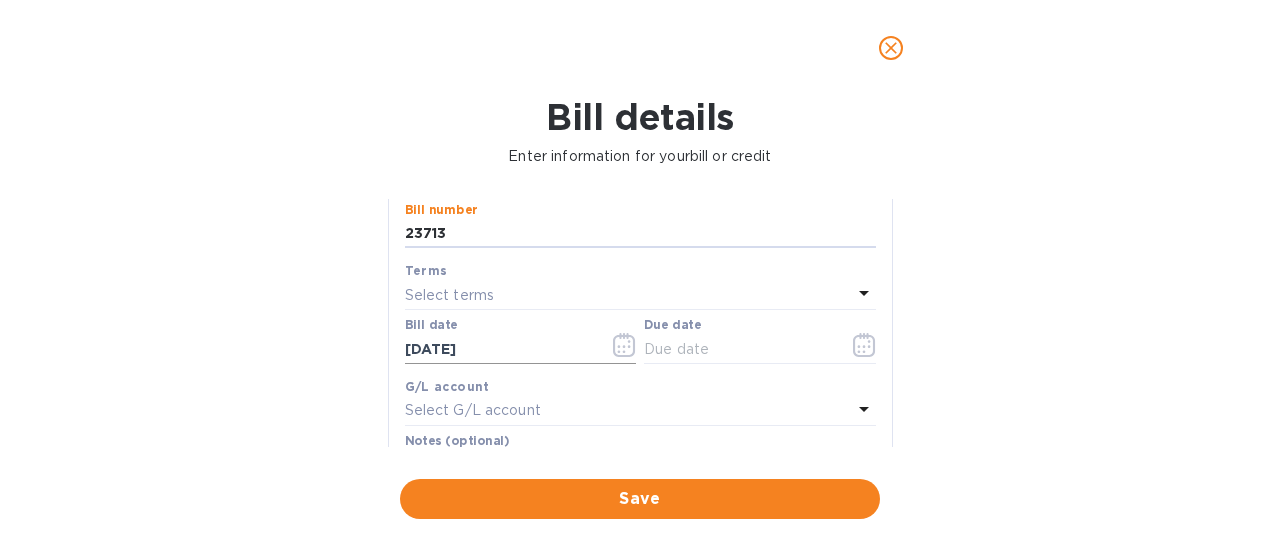 type on "23713" 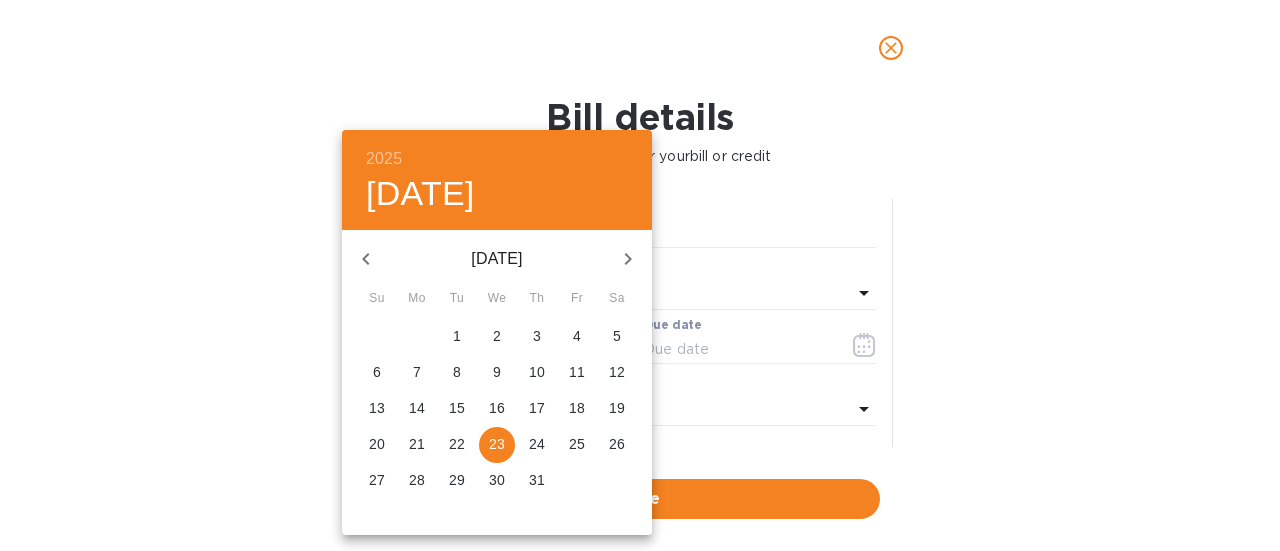 click 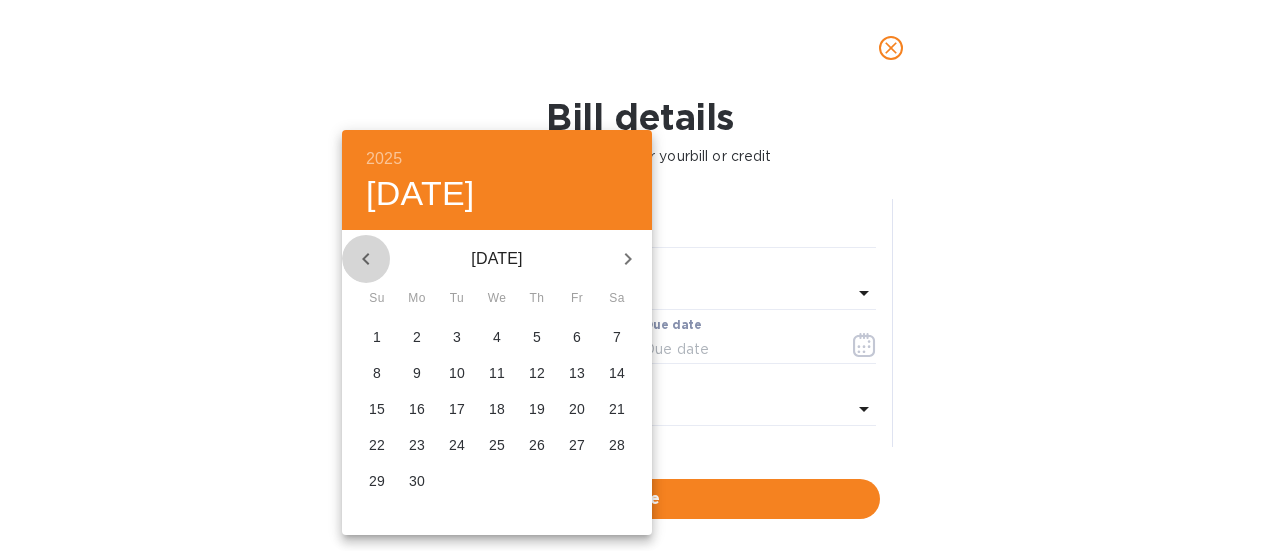 click 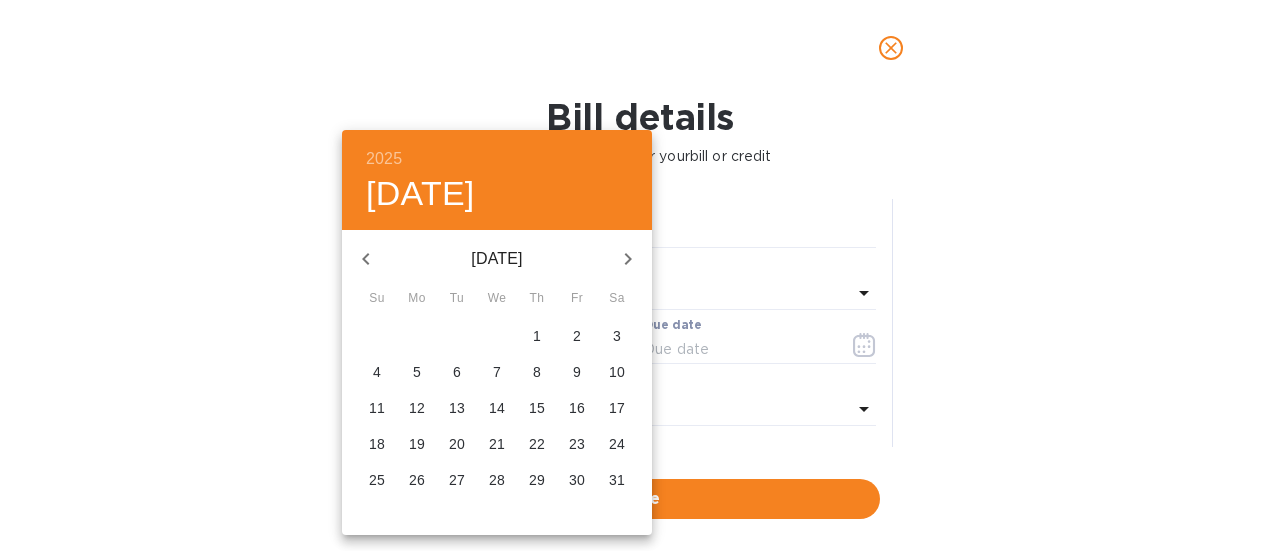 click 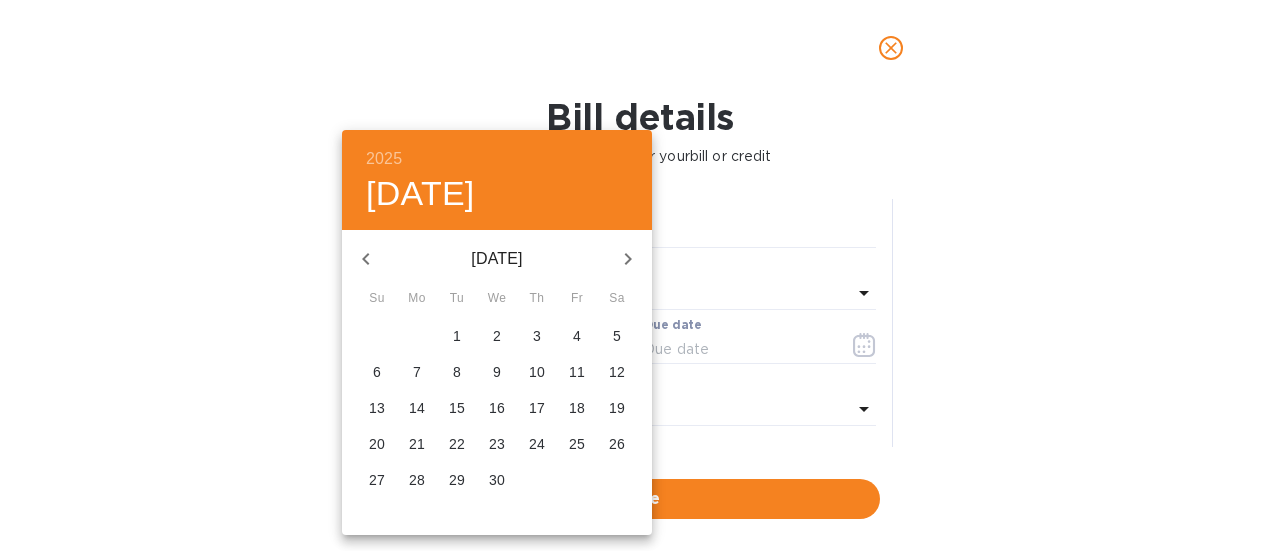 click on "16" at bounding box center [497, 408] 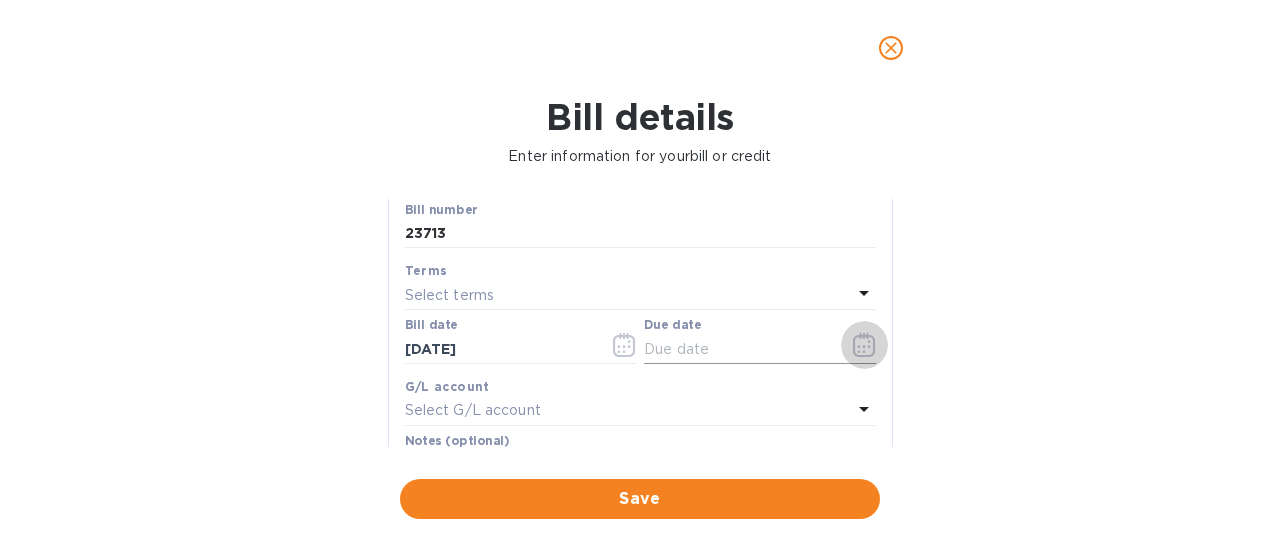 click 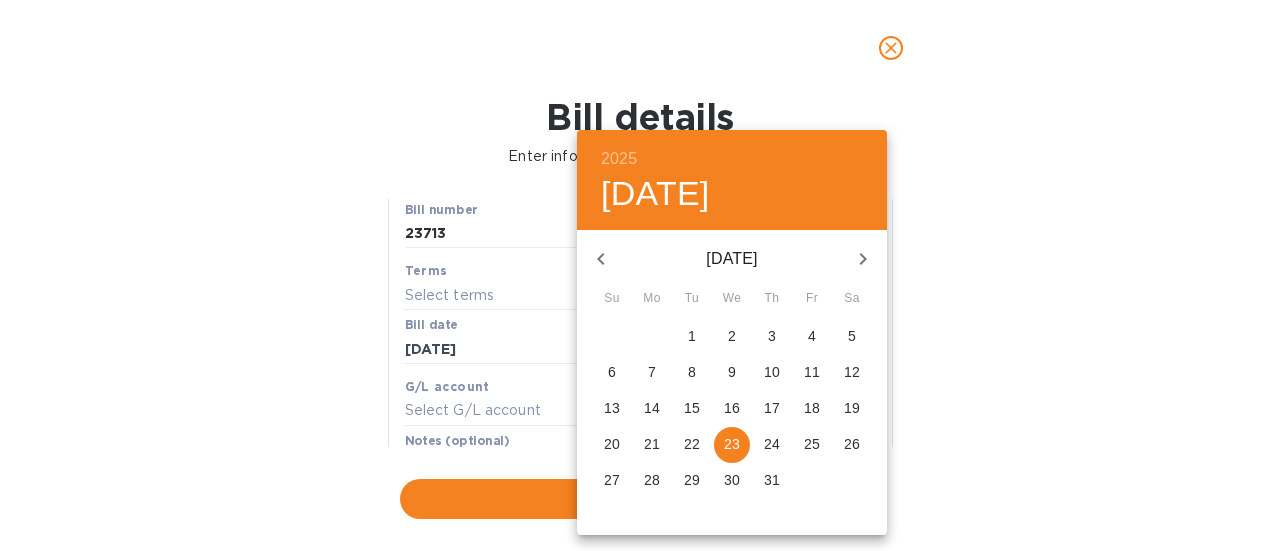 click on "1" at bounding box center [692, 336] 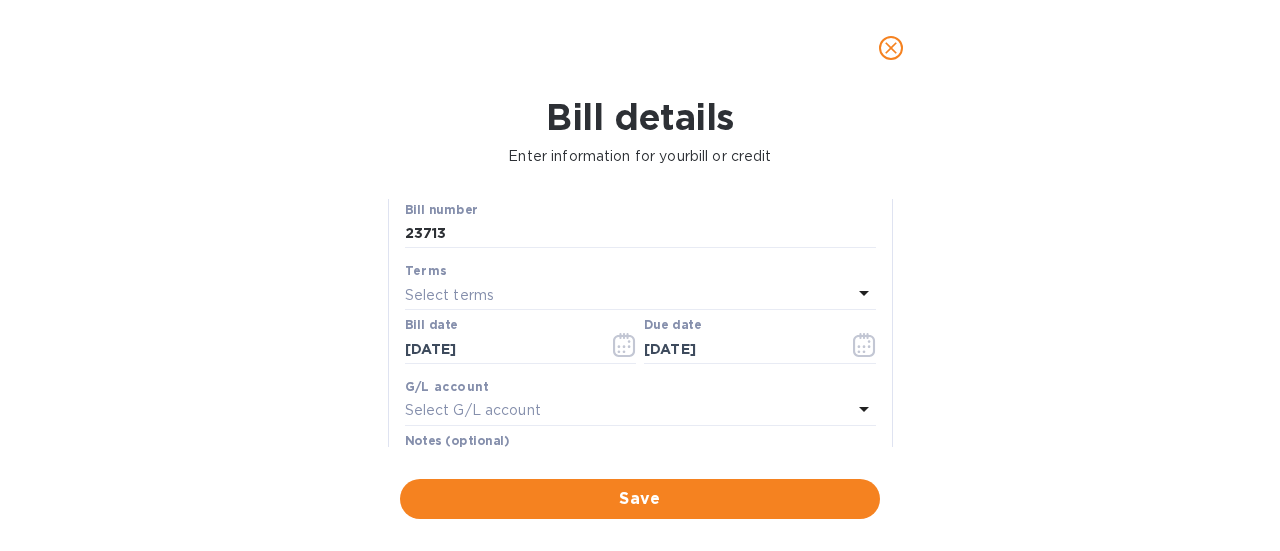 scroll, scrollTop: 420, scrollLeft: 0, axis: vertical 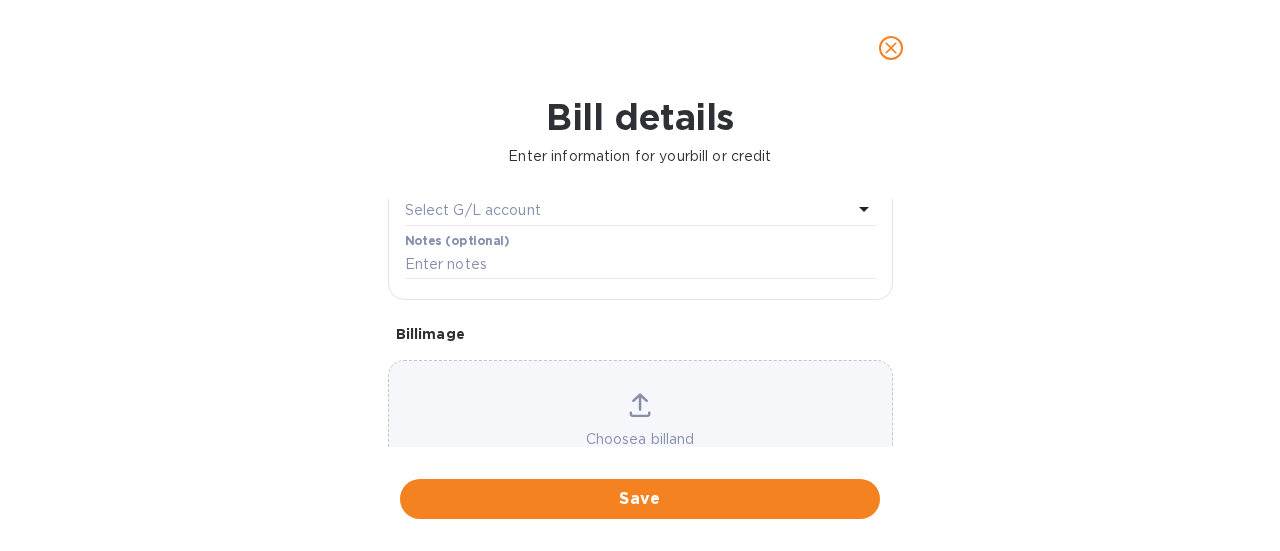 click on "Choose  a bill  and   drag it here" at bounding box center (640, 432) 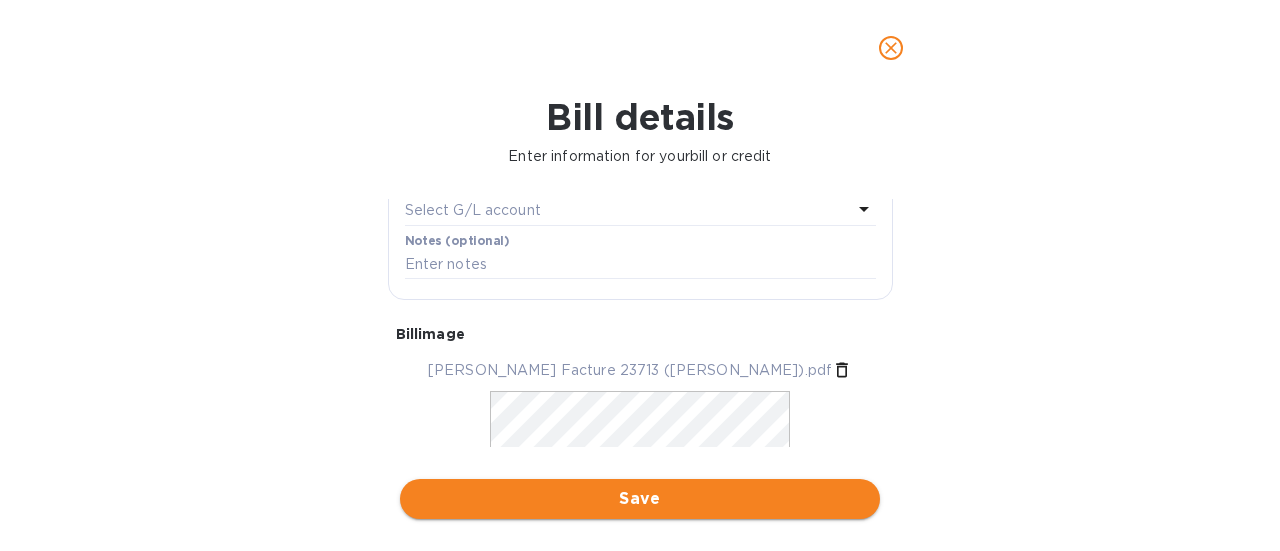 click on "Save" at bounding box center [640, 499] 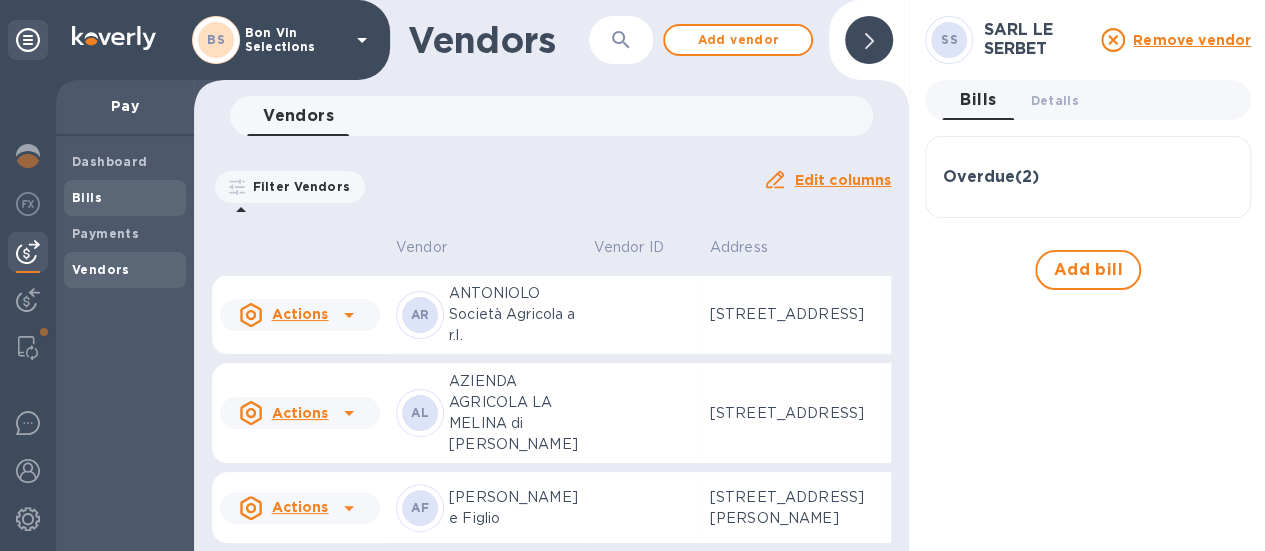 click on "Bills" at bounding box center (87, 197) 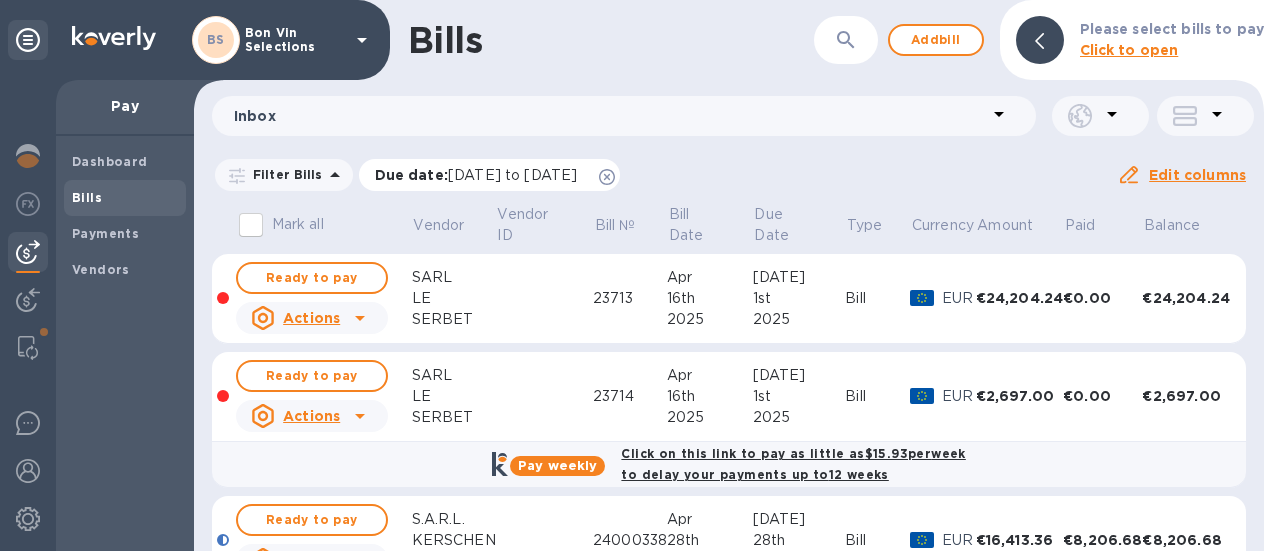 click 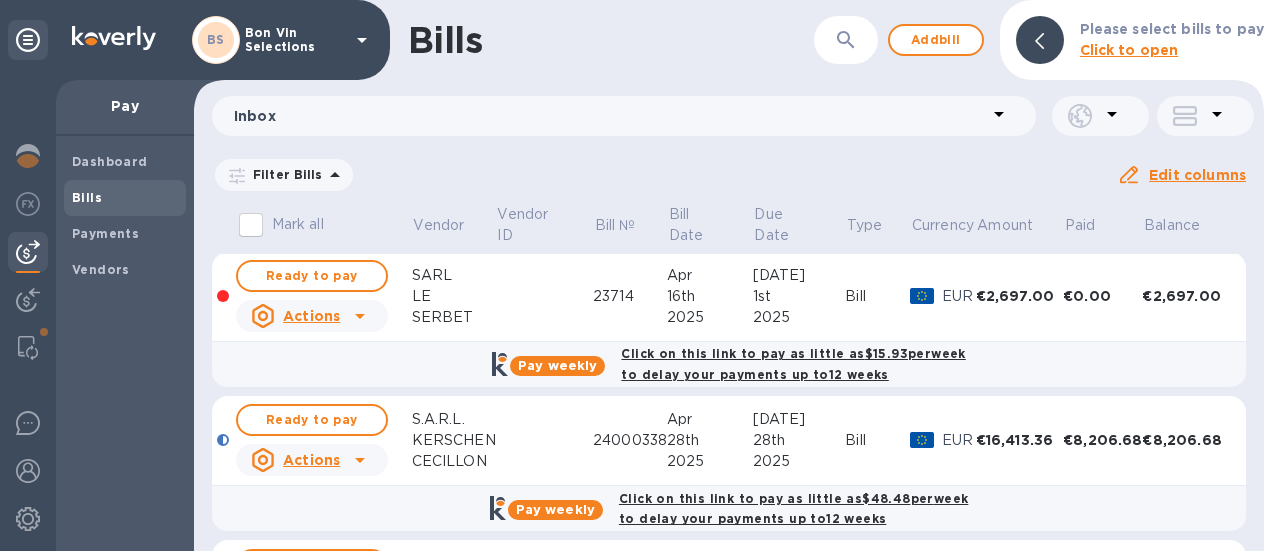 scroll, scrollTop: 200, scrollLeft: 0, axis: vertical 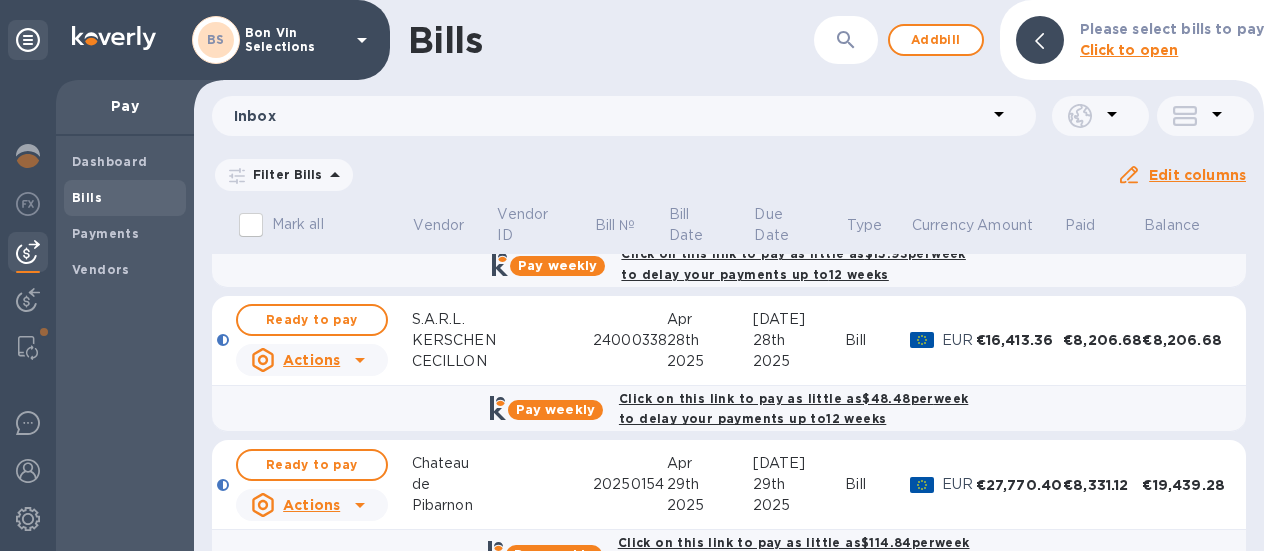 click on "KERSCHEN" at bounding box center [454, 340] 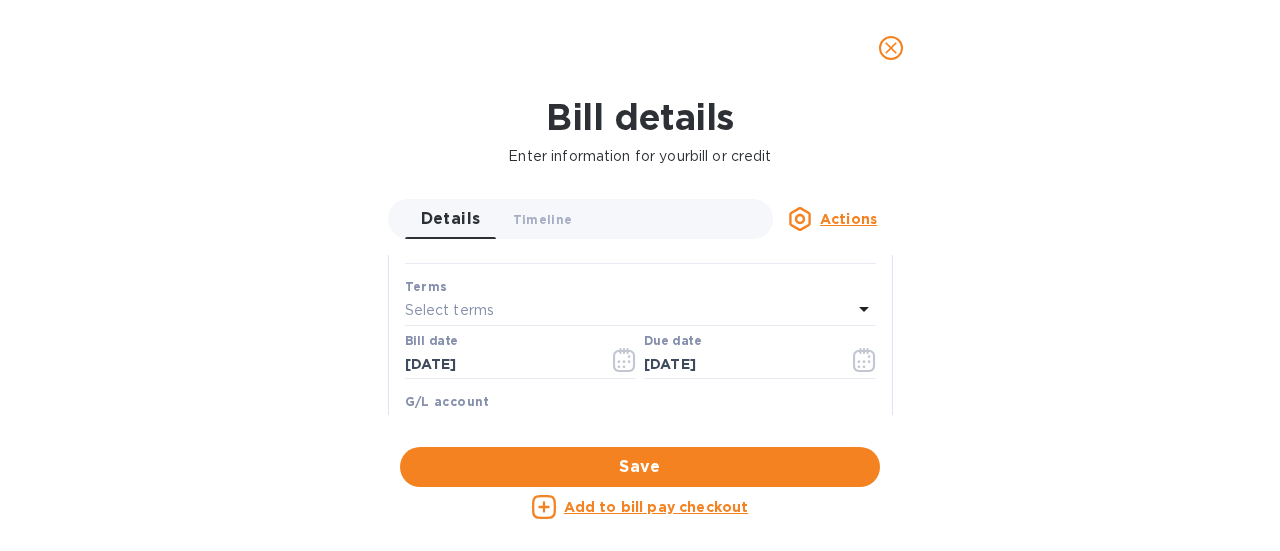 scroll, scrollTop: 400, scrollLeft: 0, axis: vertical 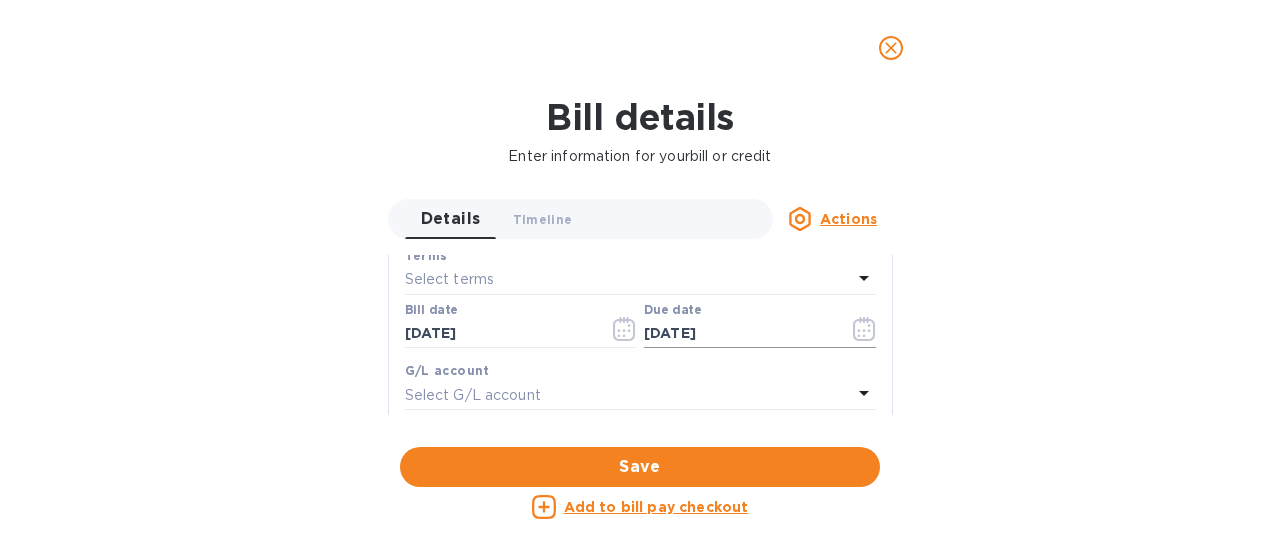 click 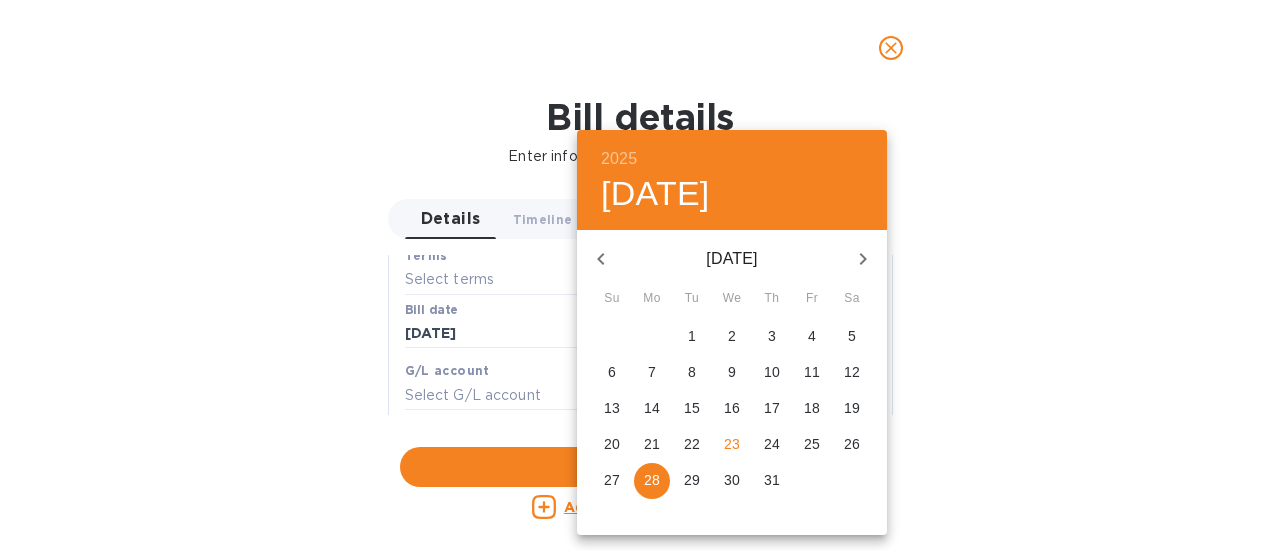 click 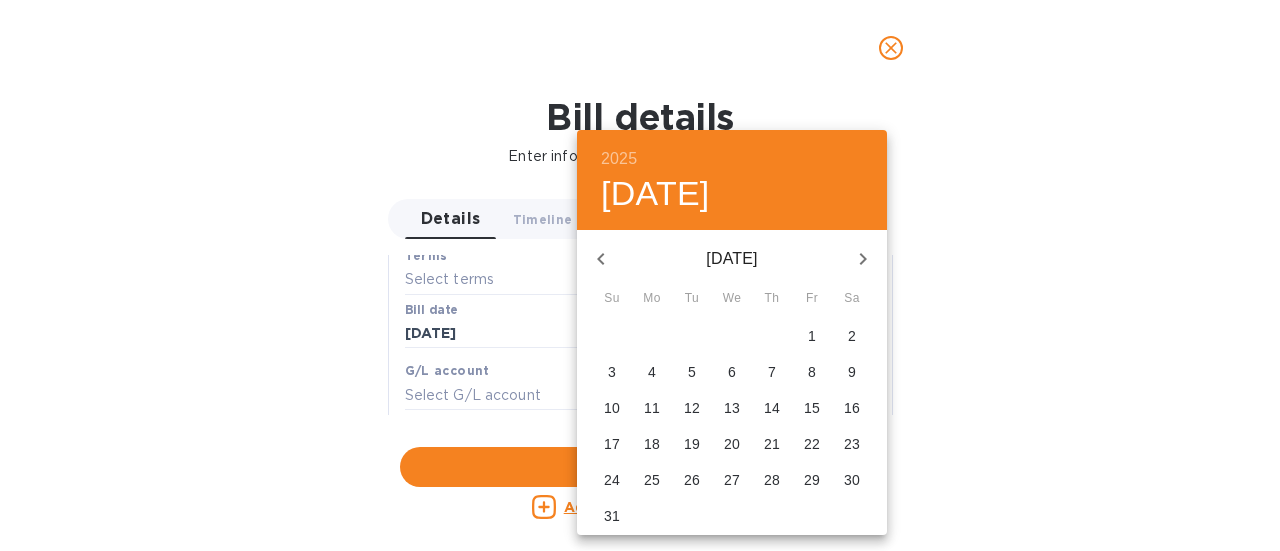click on "27" at bounding box center (732, 480) 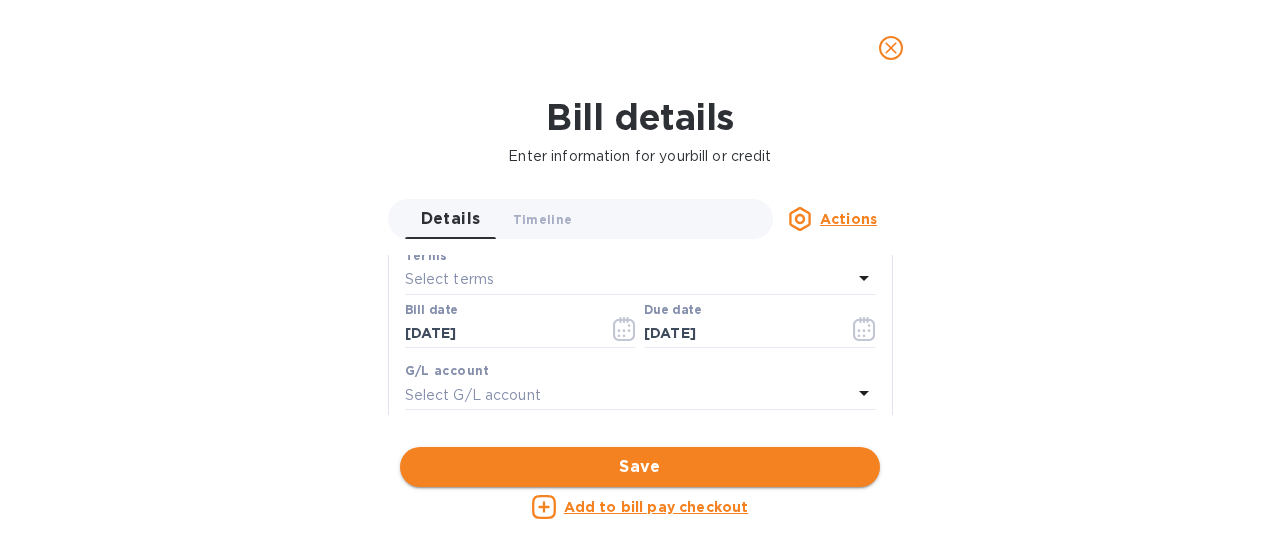 click on "Save" at bounding box center (640, 467) 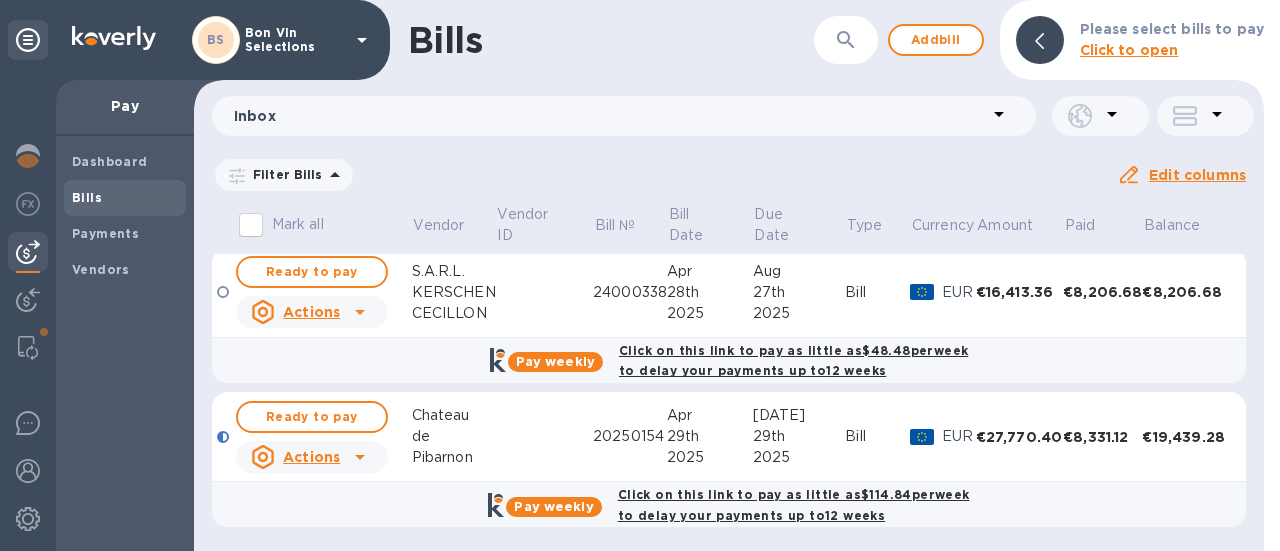 scroll, scrollTop: 0, scrollLeft: 0, axis: both 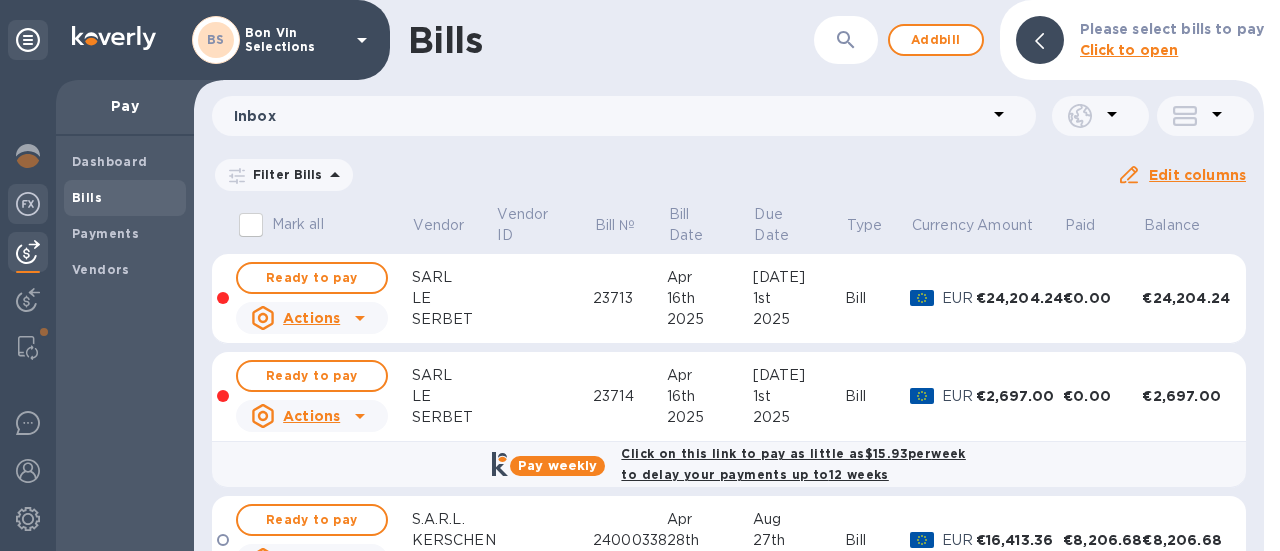 click at bounding box center [28, 204] 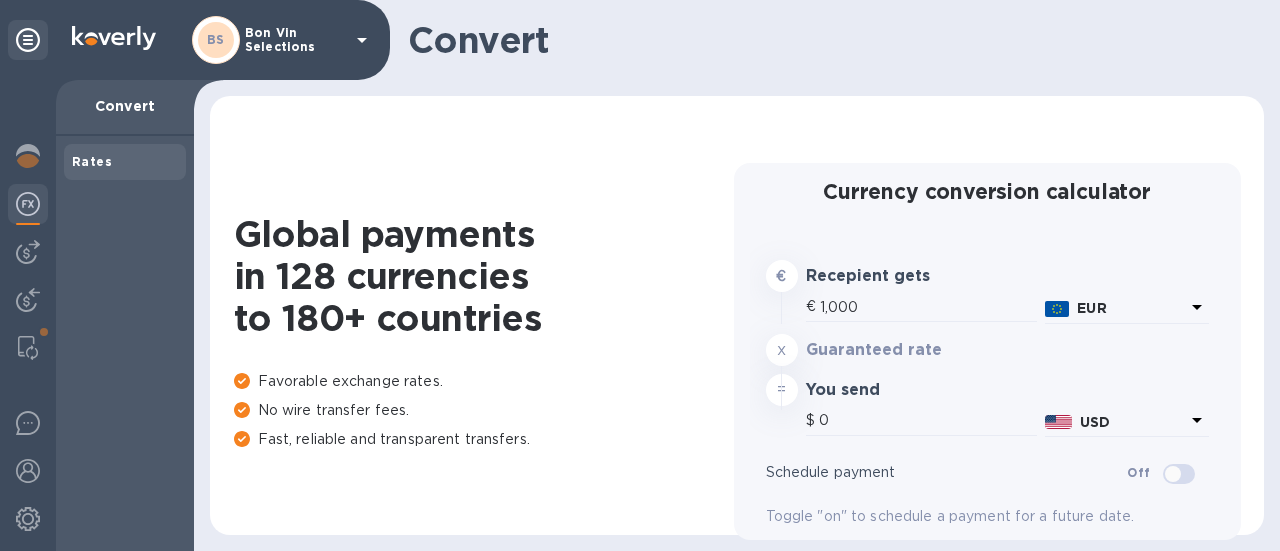 type on "1,187.33" 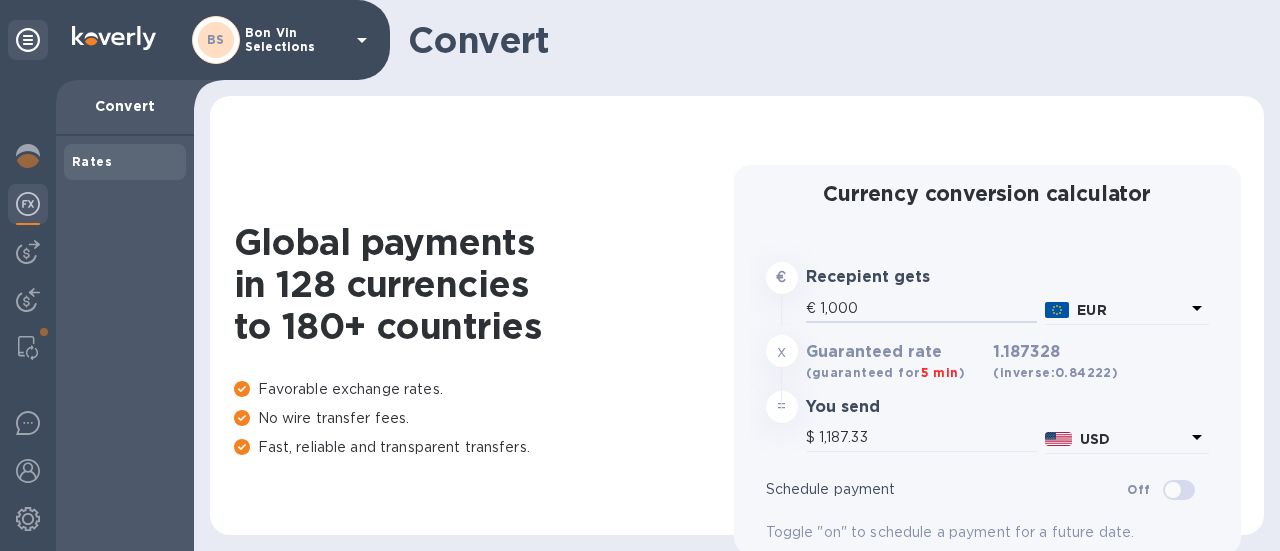 drag, startPoint x: 884, startPoint y: 309, endPoint x: 739, endPoint y: 301, distance: 145.22052 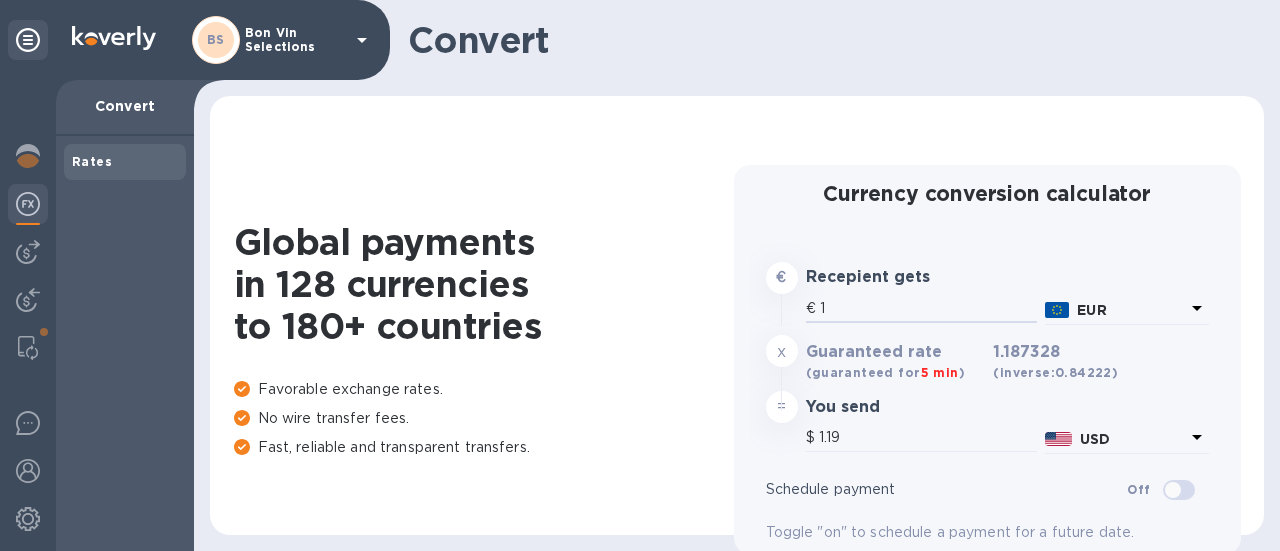 type on "13" 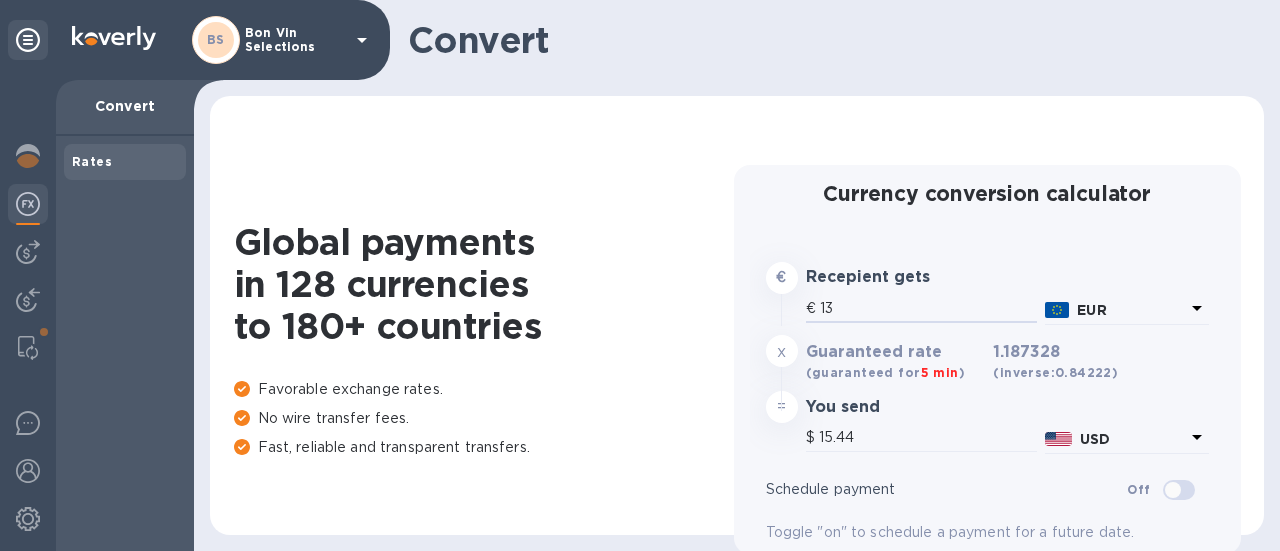 type on "134" 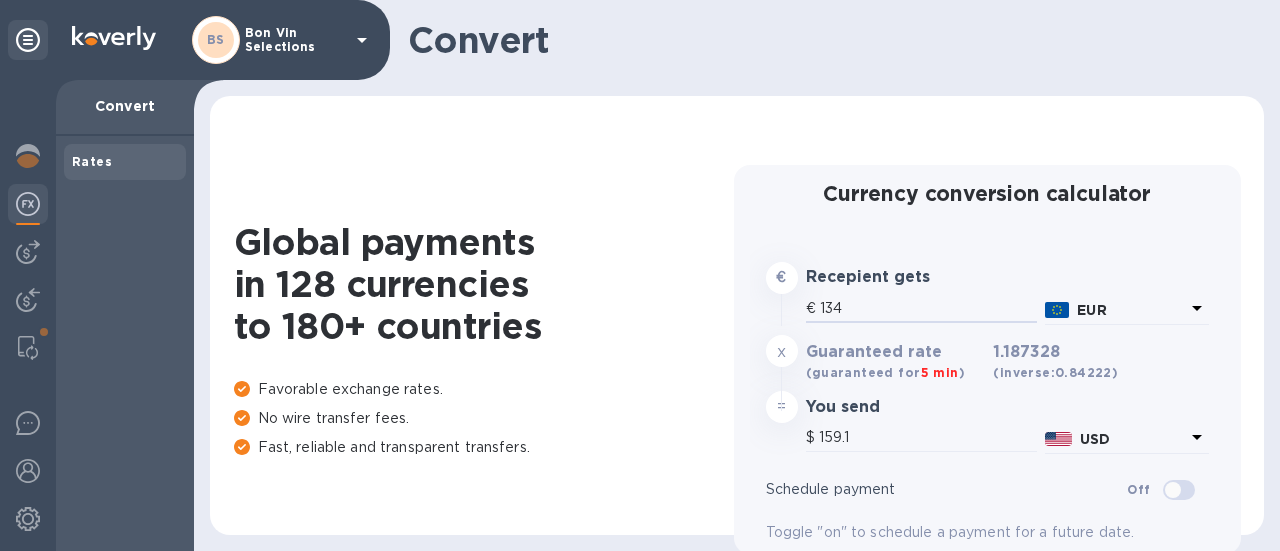 type on "1,345" 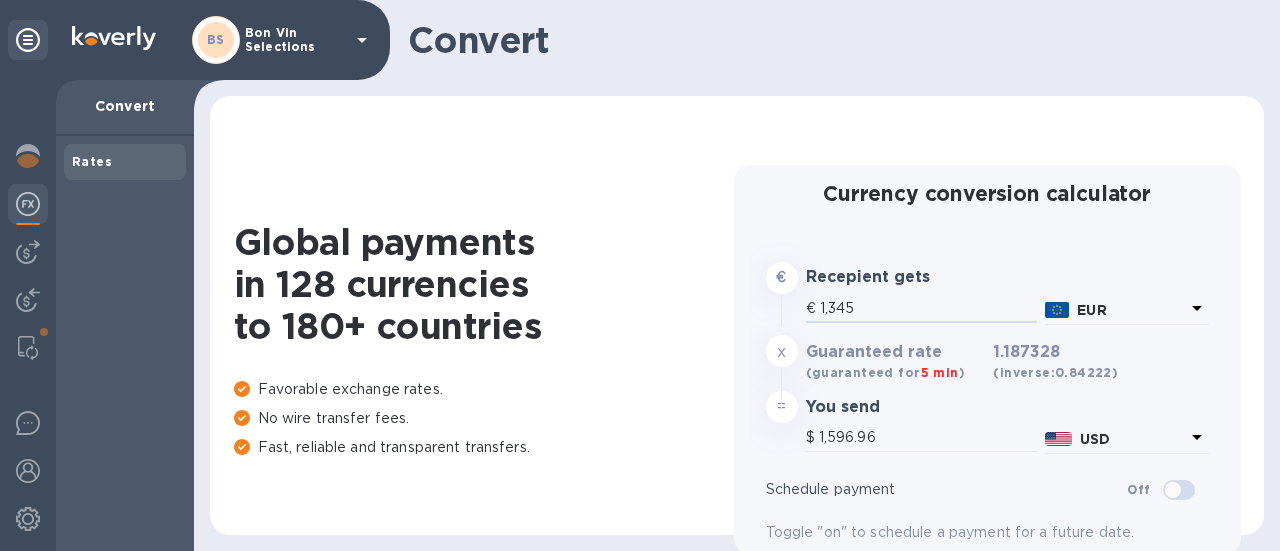 type on "13,450" 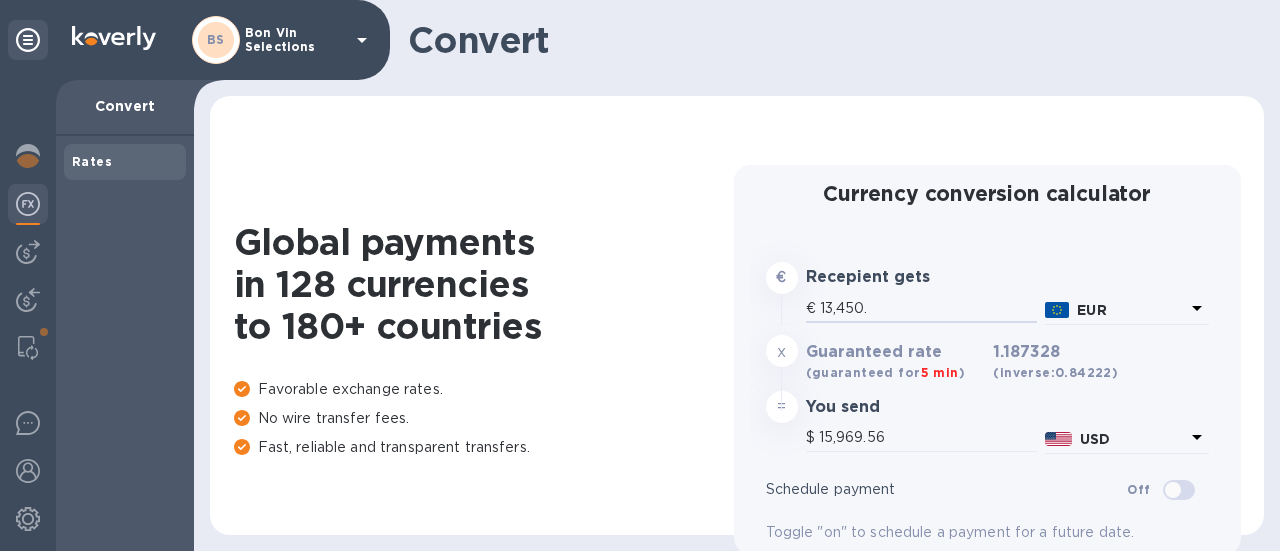 type on "13,450.6" 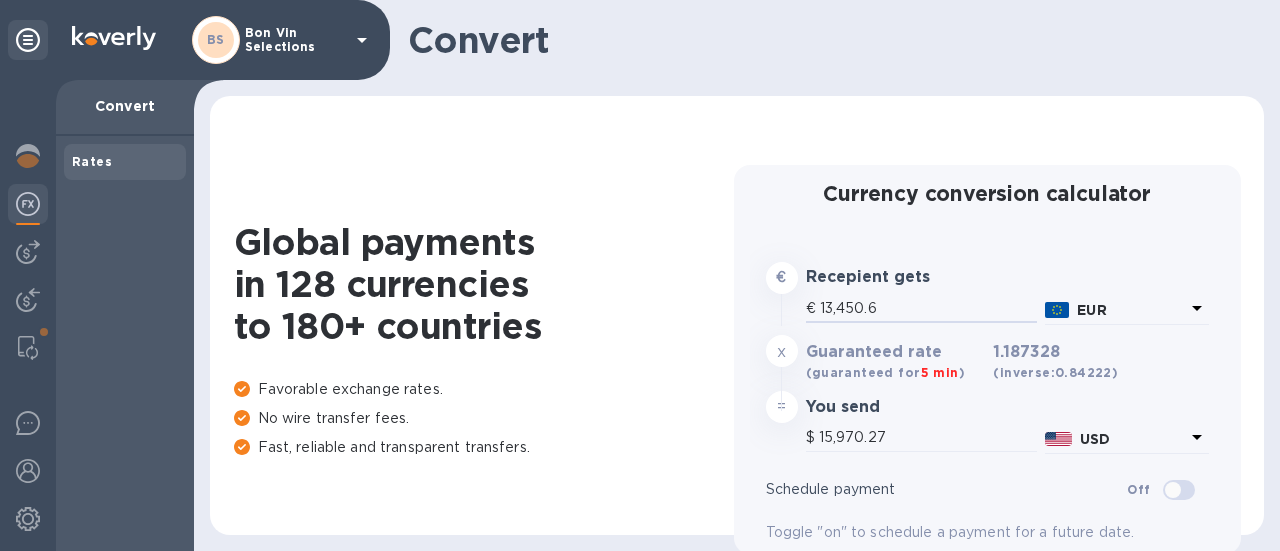 type on "13,450.62" 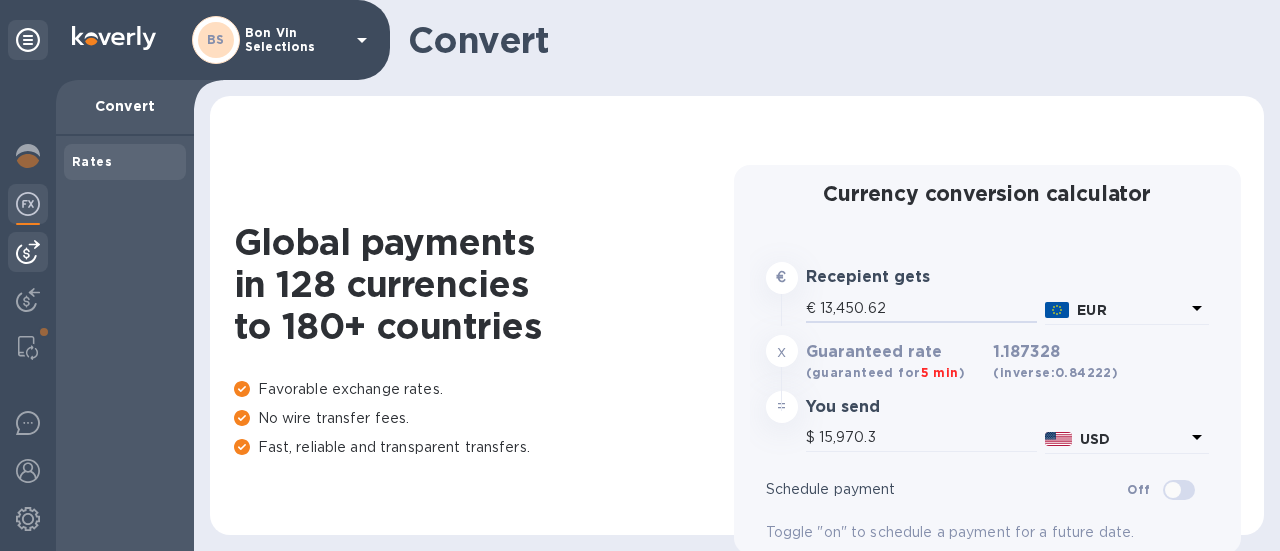 type on "13,450.62" 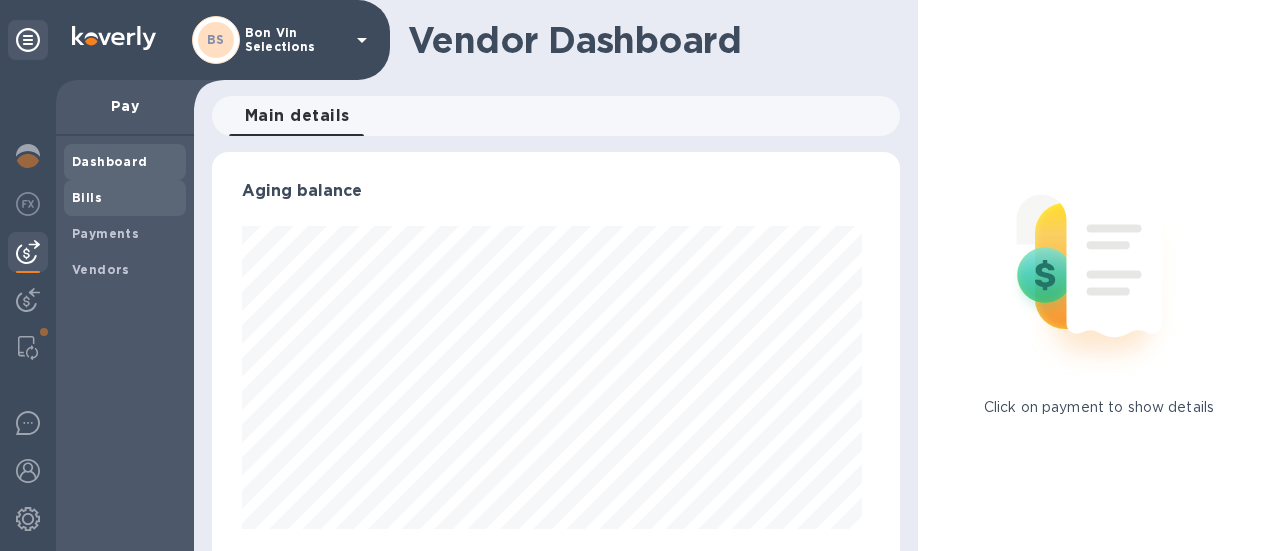 scroll, scrollTop: 999568, scrollLeft: 999320, axis: both 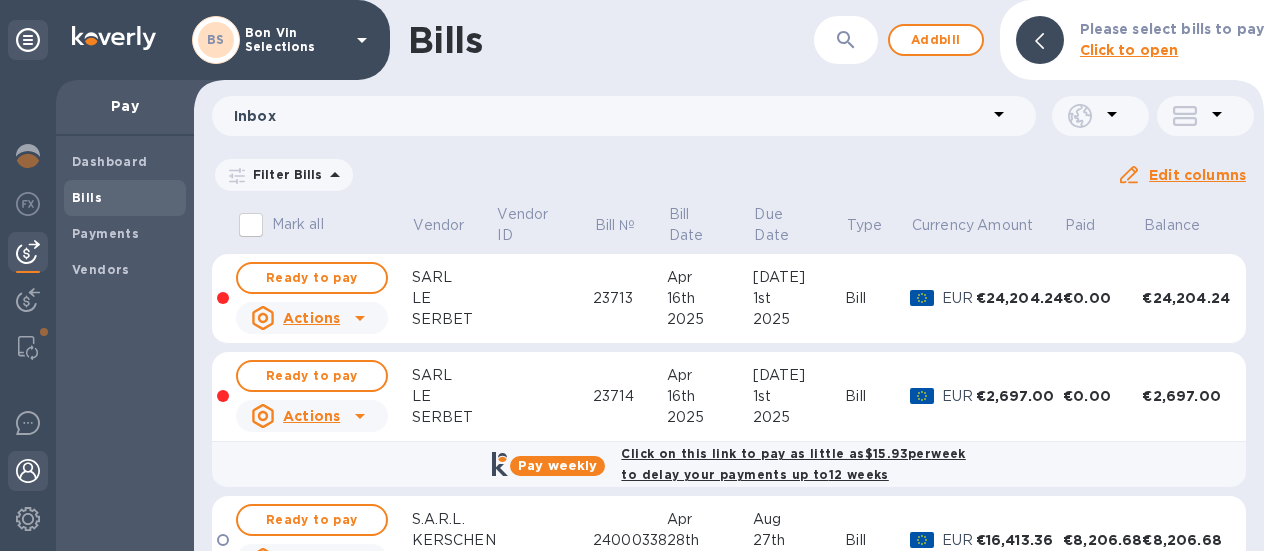 click at bounding box center [28, 471] 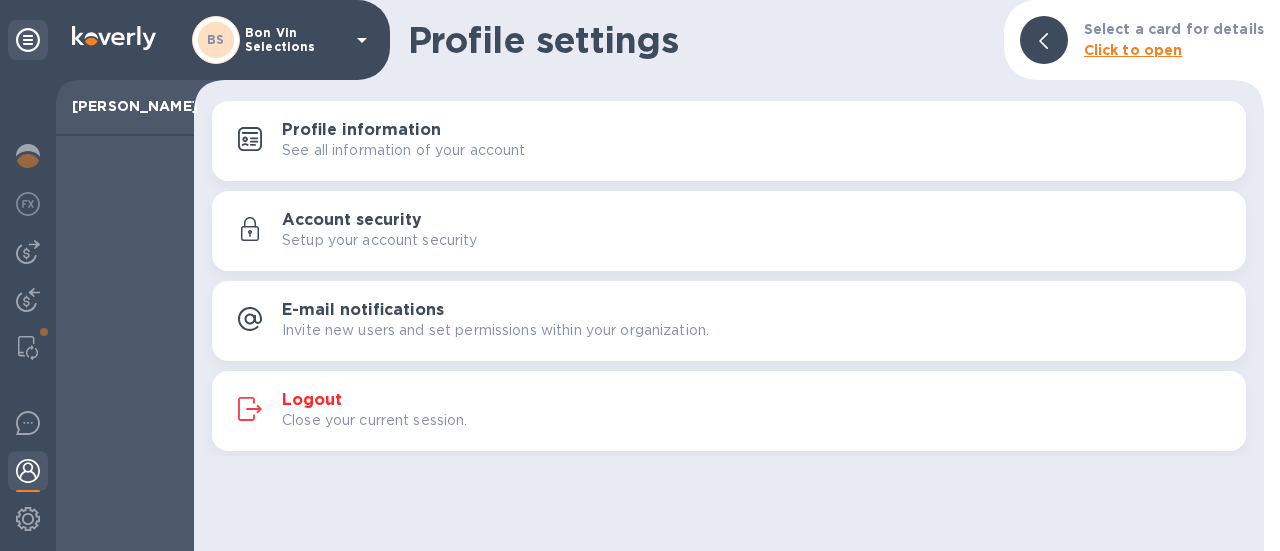 click on "Logout" at bounding box center (312, 400) 